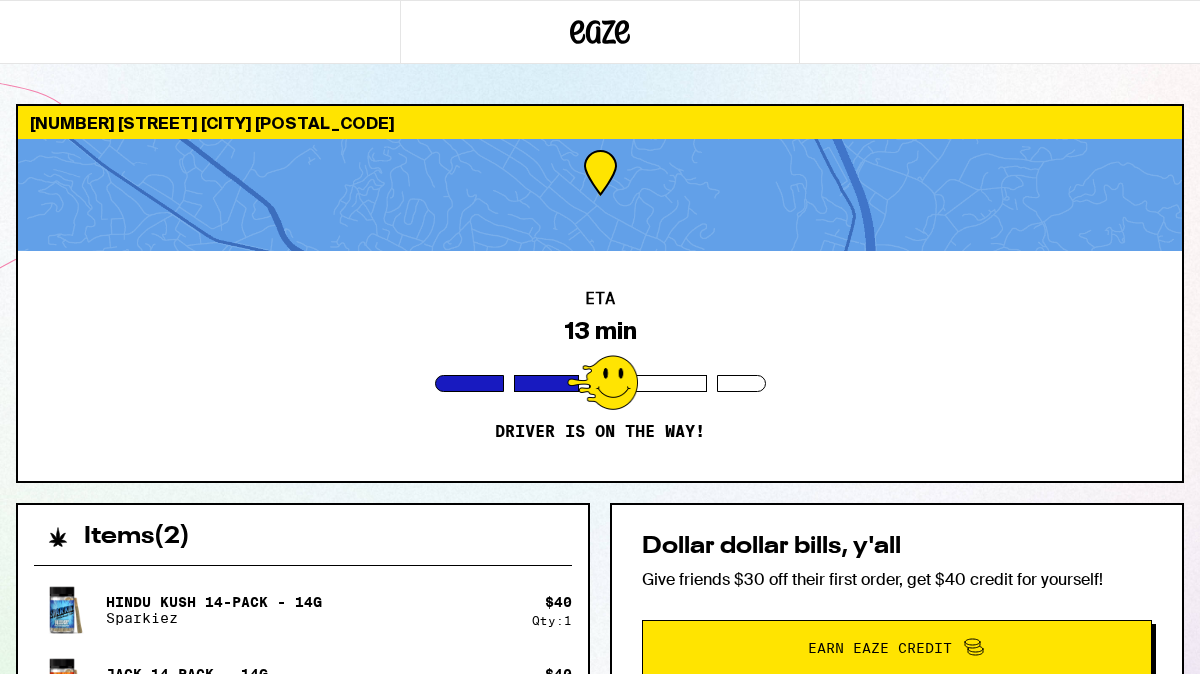 scroll, scrollTop: 0, scrollLeft: 0, axis: both 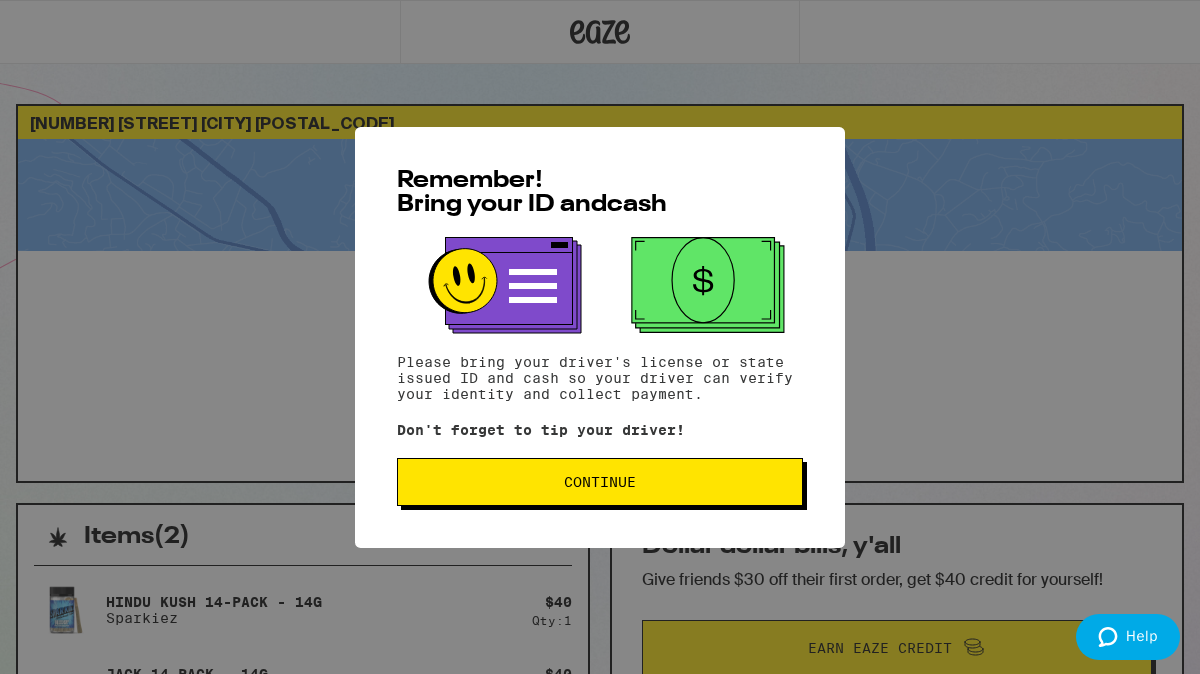 click on "Remember! Bring your ID and  cash Please bring your driver's license or state issued ID and cash so your driver can verify your identity and collect payment. Don't forget to tip your driver! Continue" at bounding box center (600, 337) 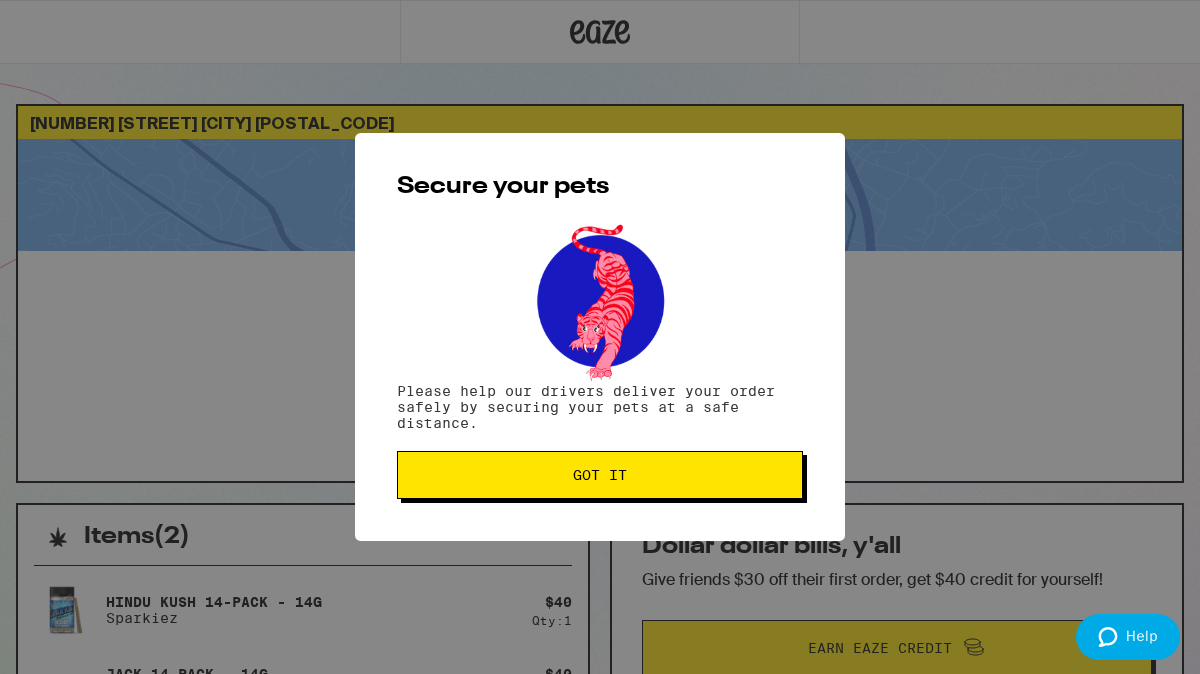 scroll, scrollTop: 0, scrollLeft: 0, axis: both 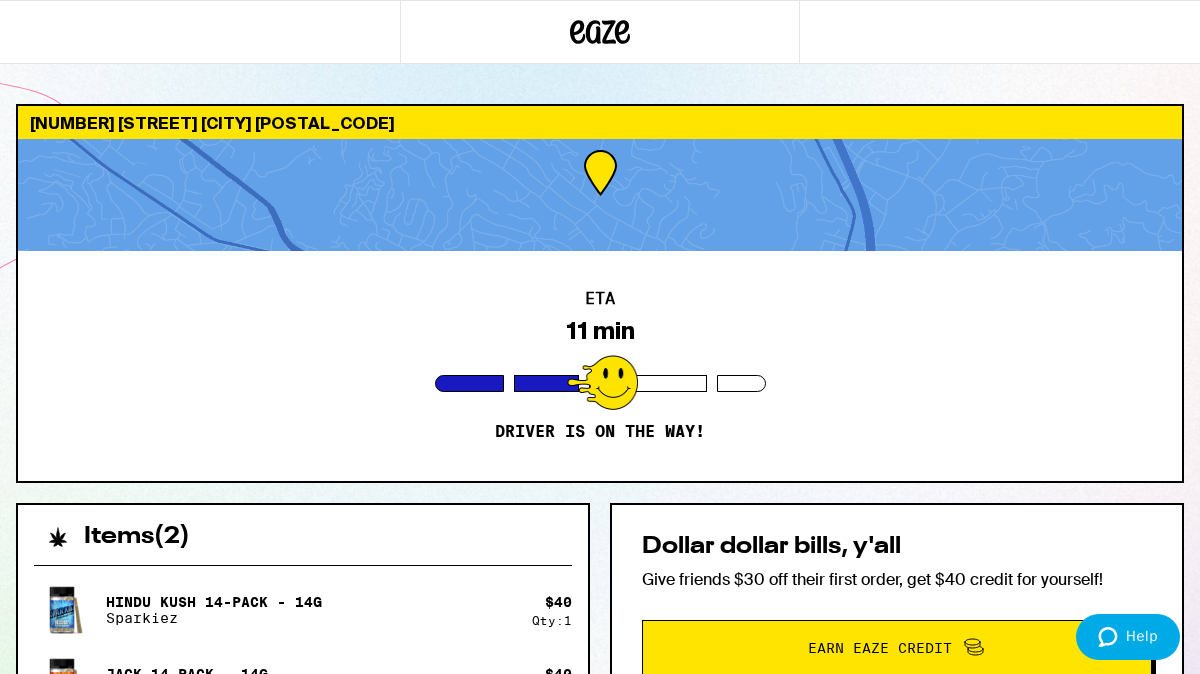 click 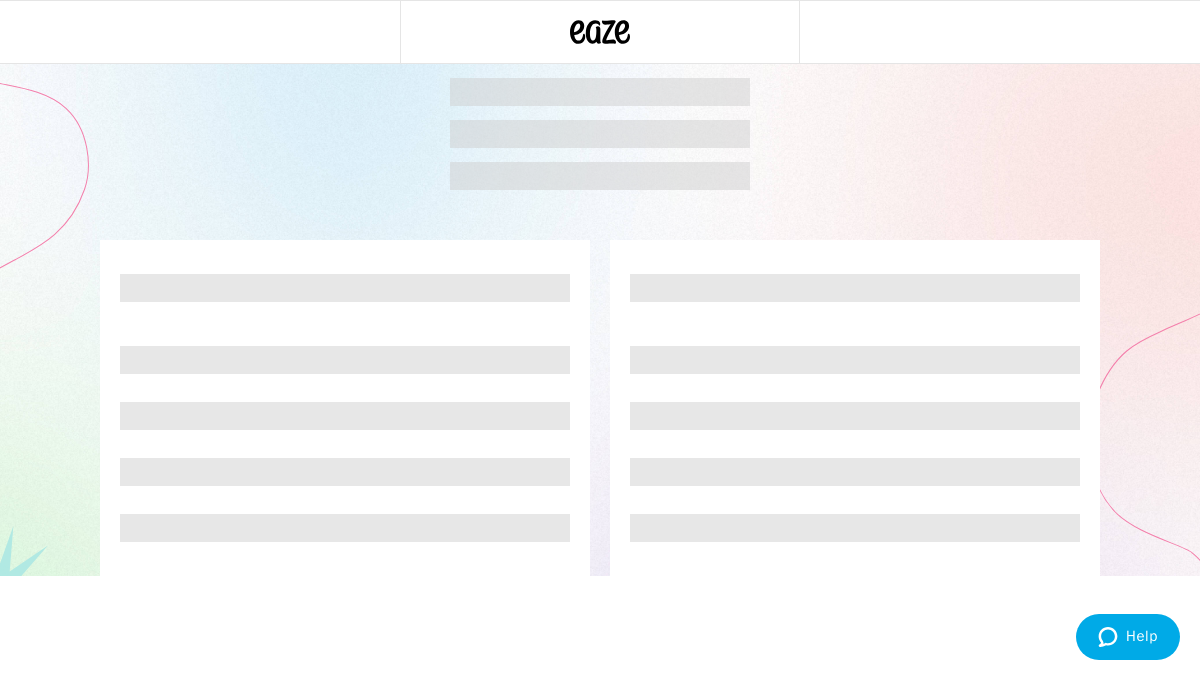 click at bounding box center [600, 134] 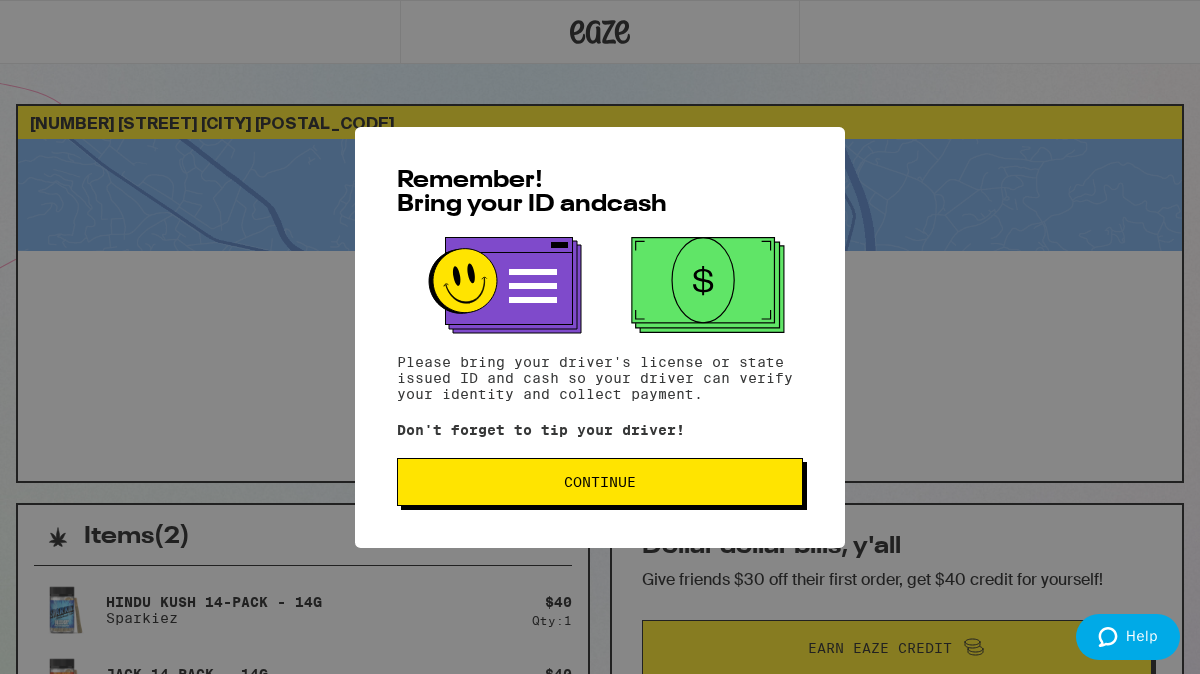click on "Continue" at bounding box center [600, 482] 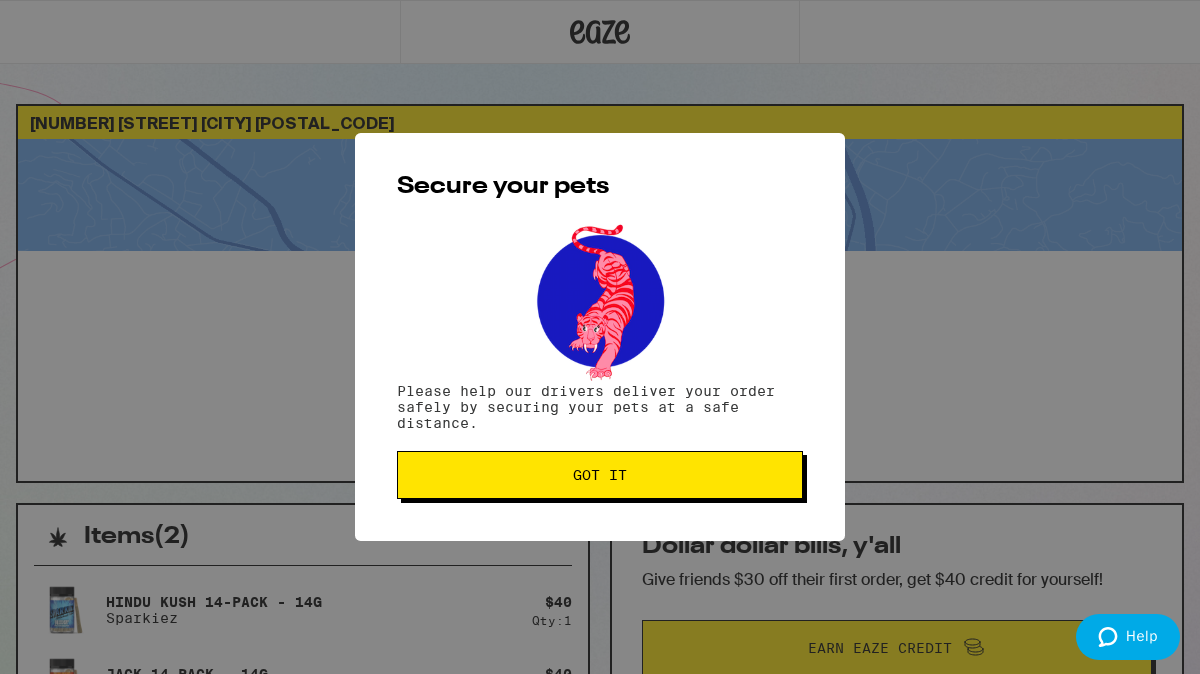 click on "Got it" at bounding box center [600, 475] 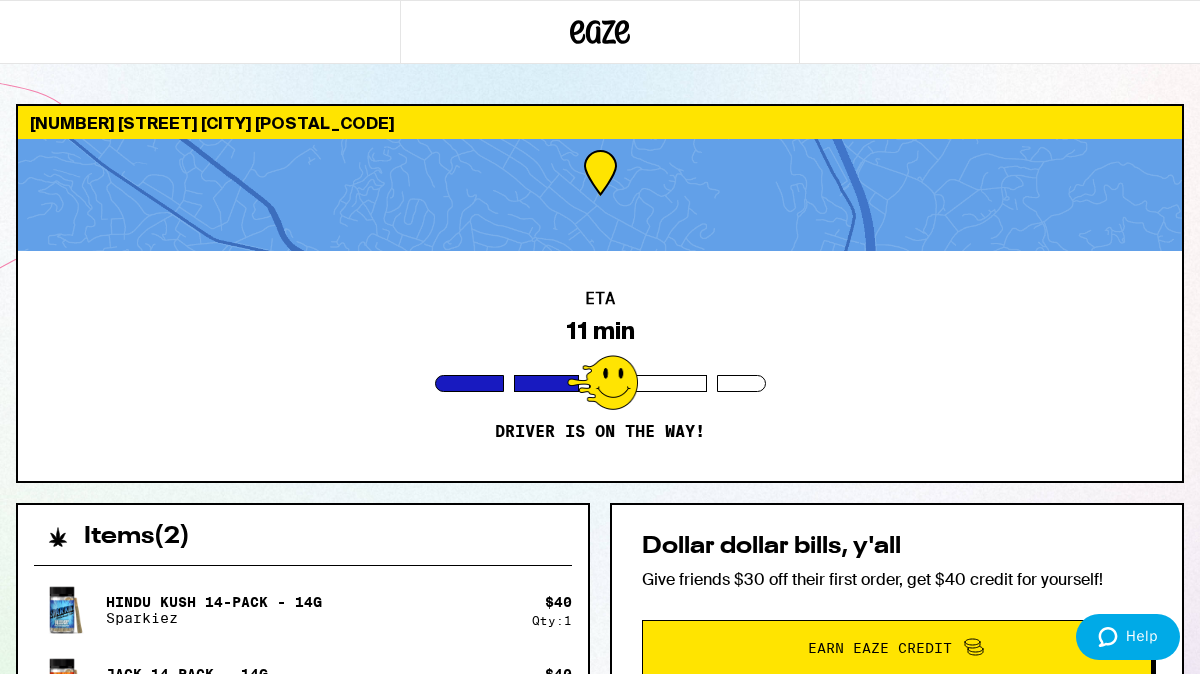 click 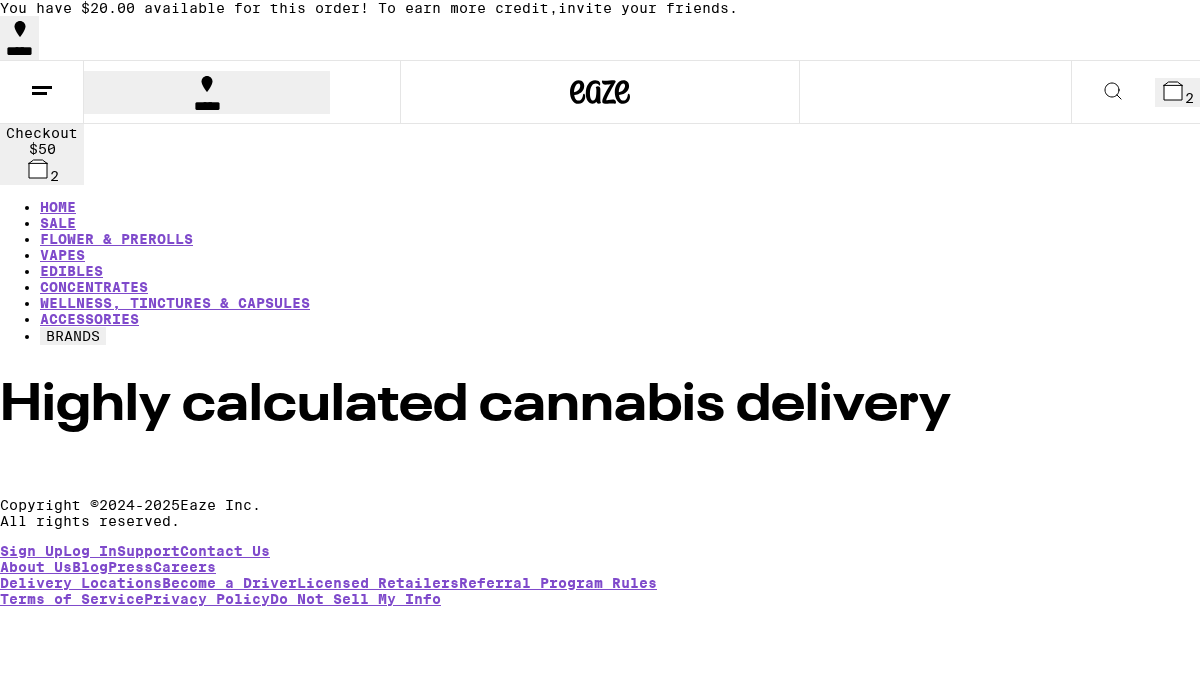 scroll, scrollTop: 0, scrollLeft: 0, axis: both 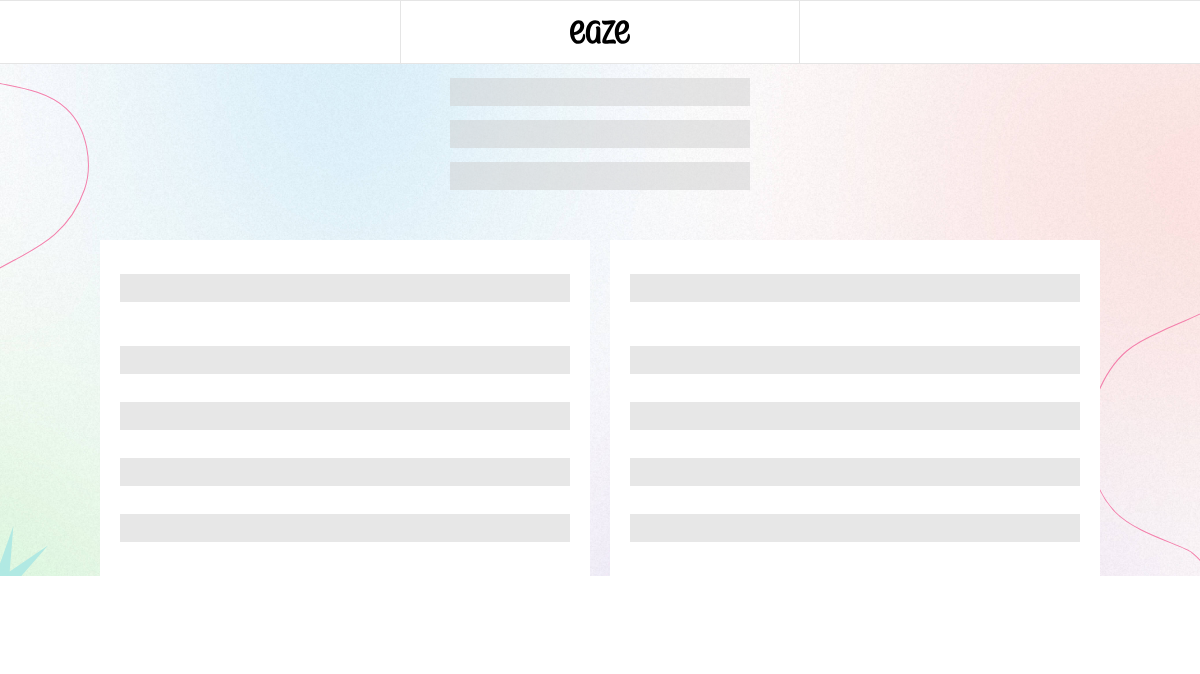 click at bounding box center [600, 134] 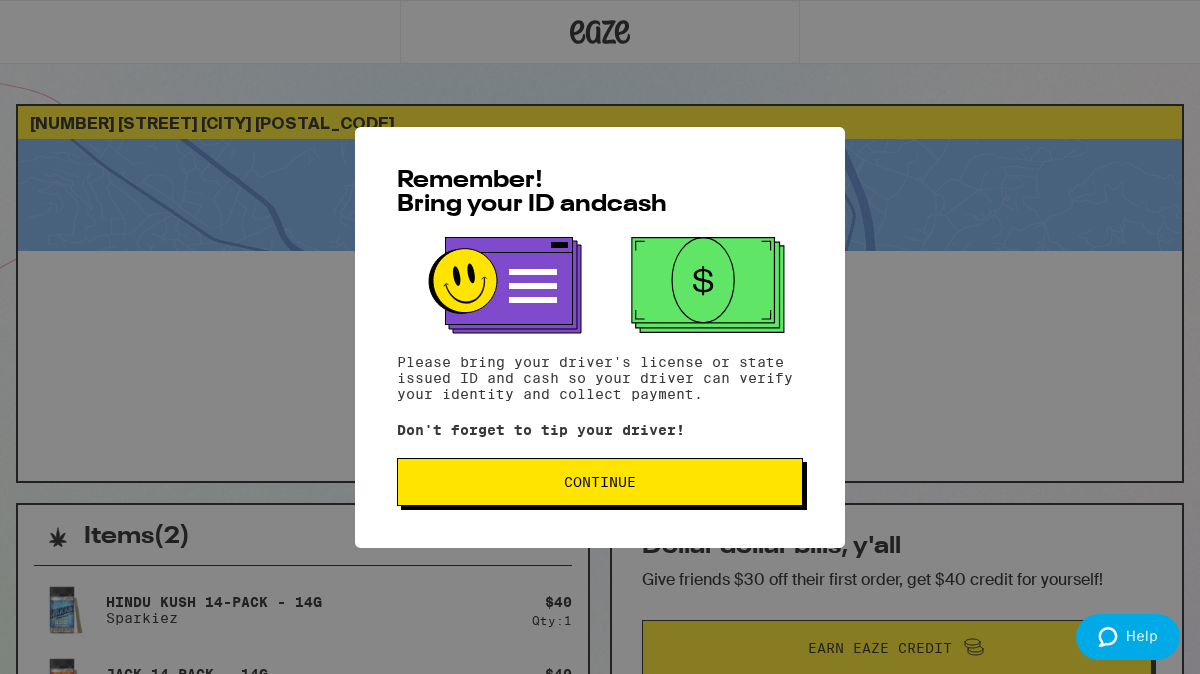 click on "Continue" at bounding box center [600, 482] 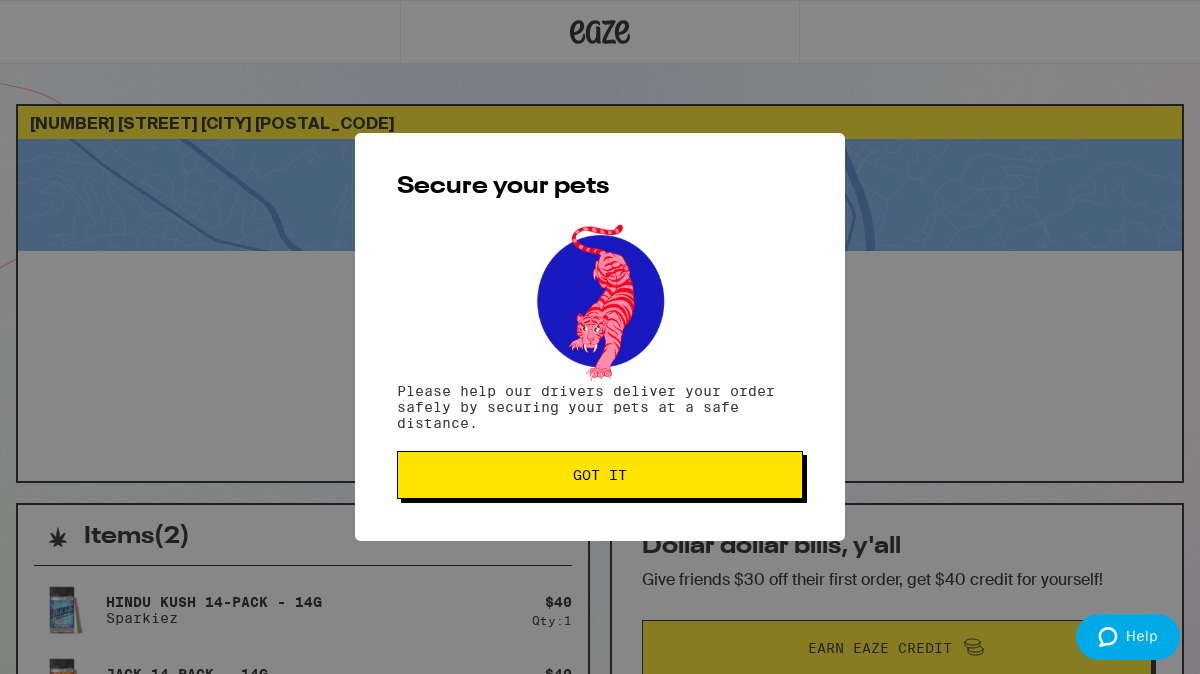 click on "Got it" at bounding box center (600, 475) 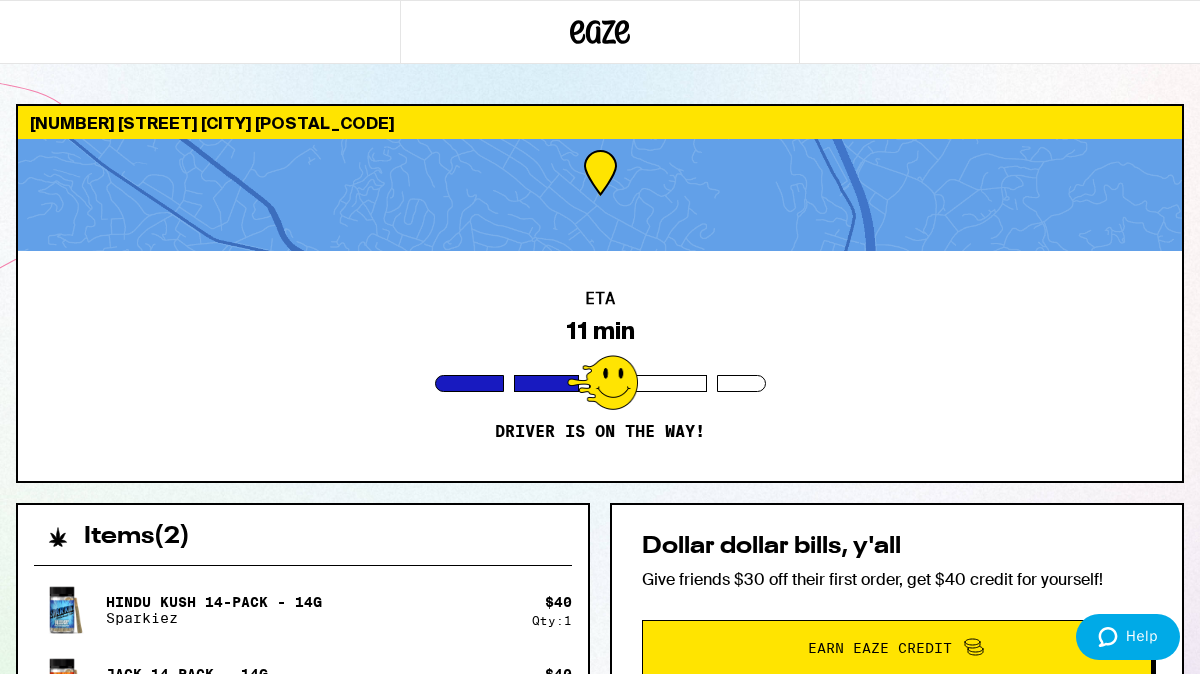click 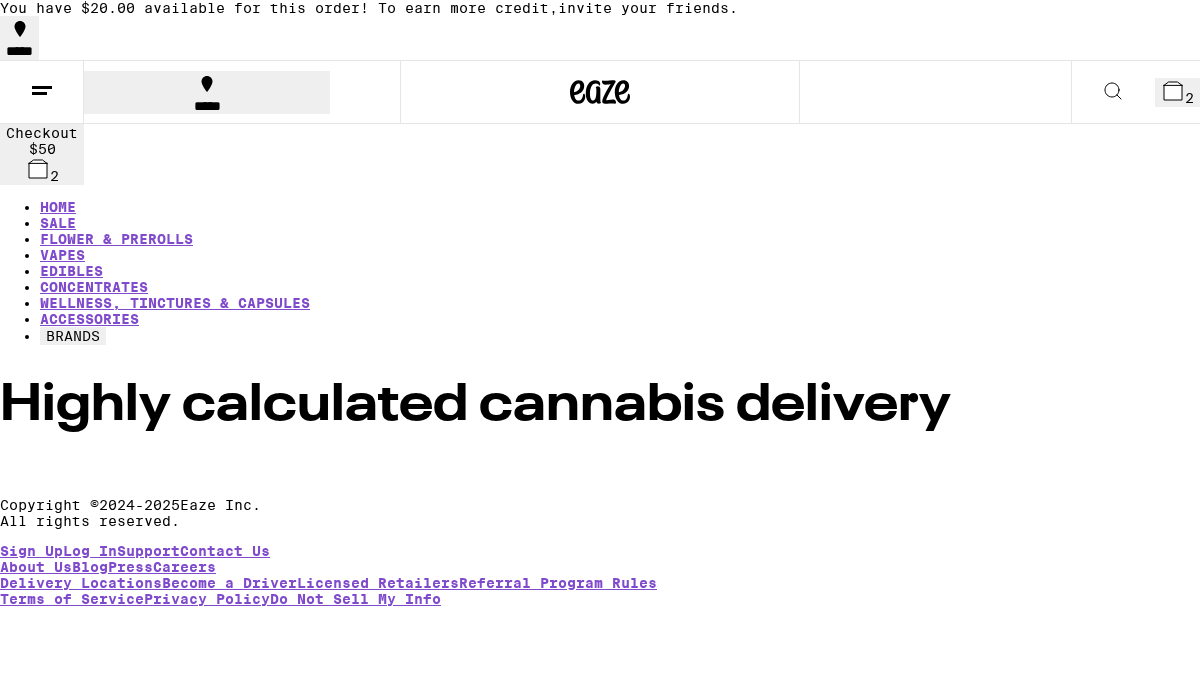 click 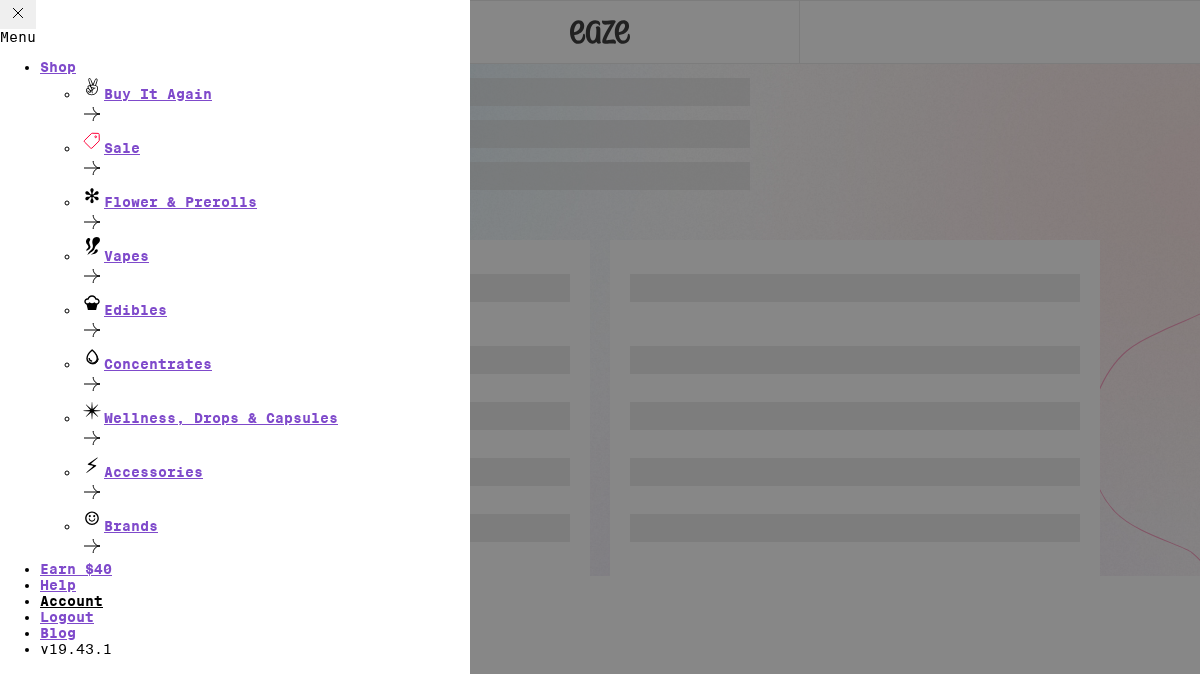 click on "Menu Shop Buy It Again Sale Flower & Prerolls Vapes Edibles Concentrates Wellness, Drops & Capsules Accessories Brands Earn $ 40 Help Account Logout Blog v  19.43.1" at bounding box center (600, 337) 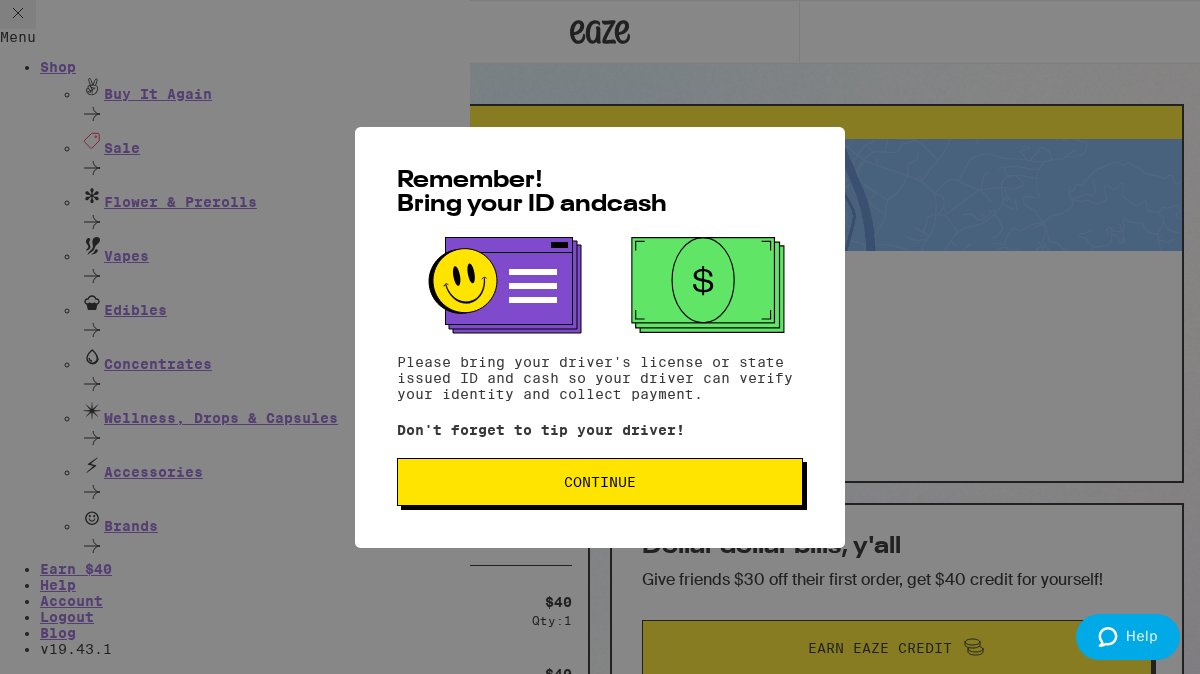 click on "Continue" at bounding box center [600, 482] 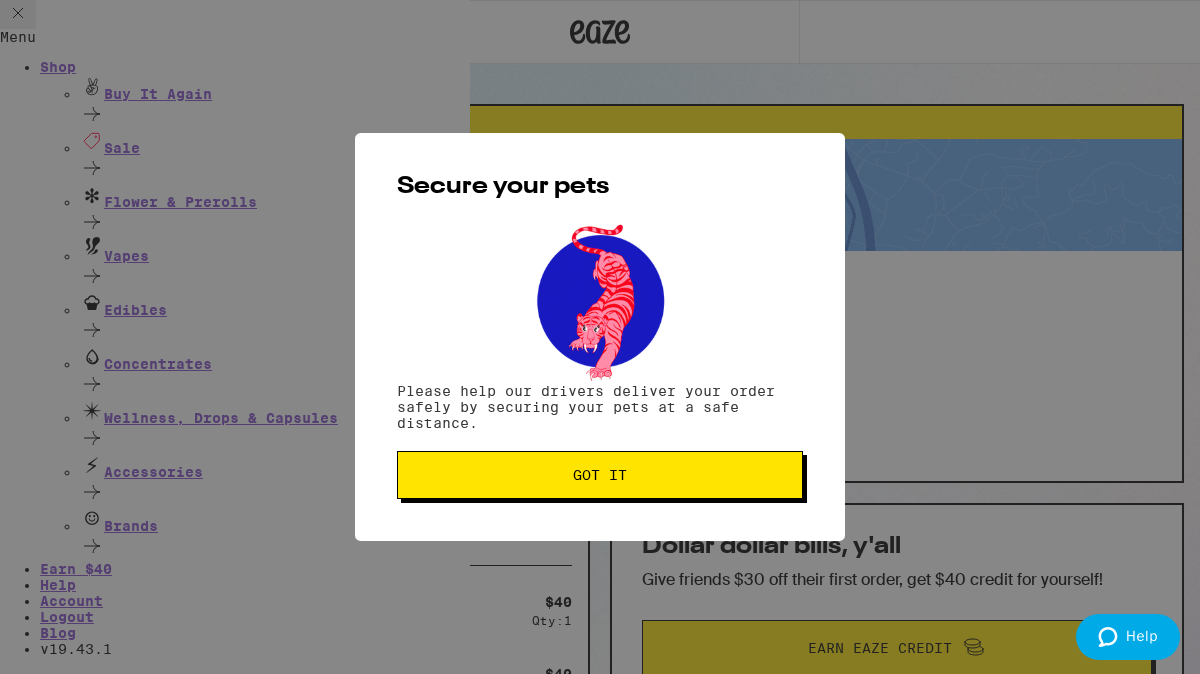 click on "Got it" at bounding box center [600, 475] 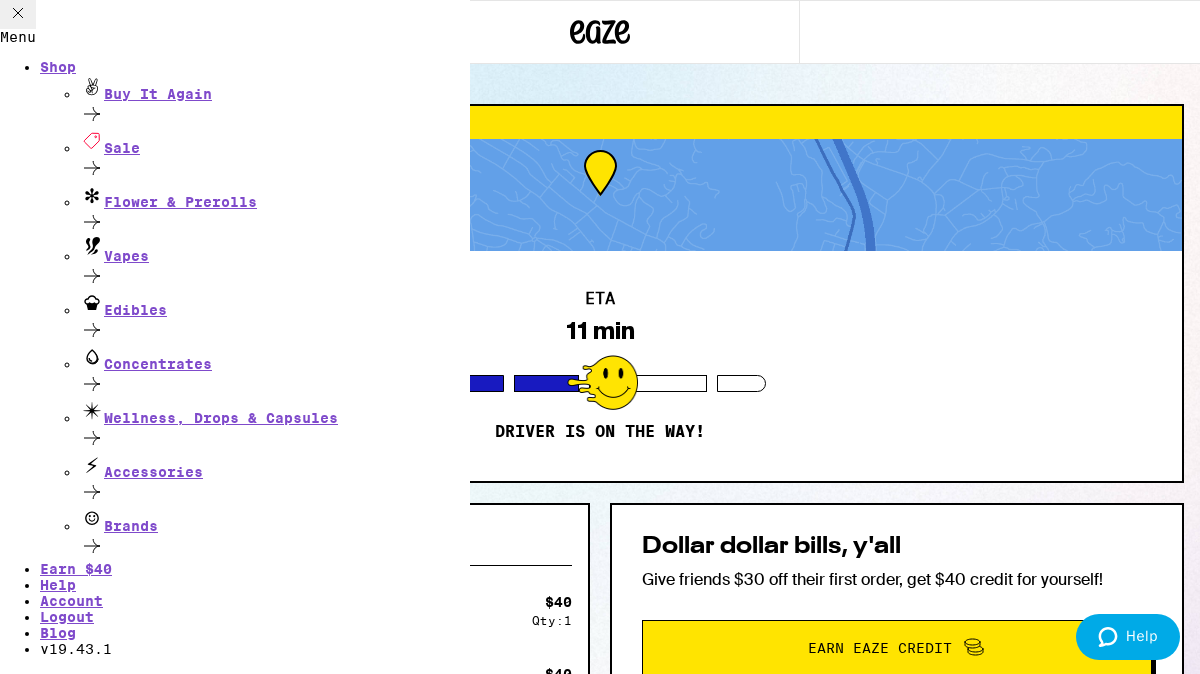 click on "Menu Shop Buy It Again Sale Flower & Prerolls Vapes Edibles Concentrates Wellness, Drops & Capsules Accessories Brands Earn $ 40 Help Account Logout Blog v  19.43.1" at bounding box center (600, 337) 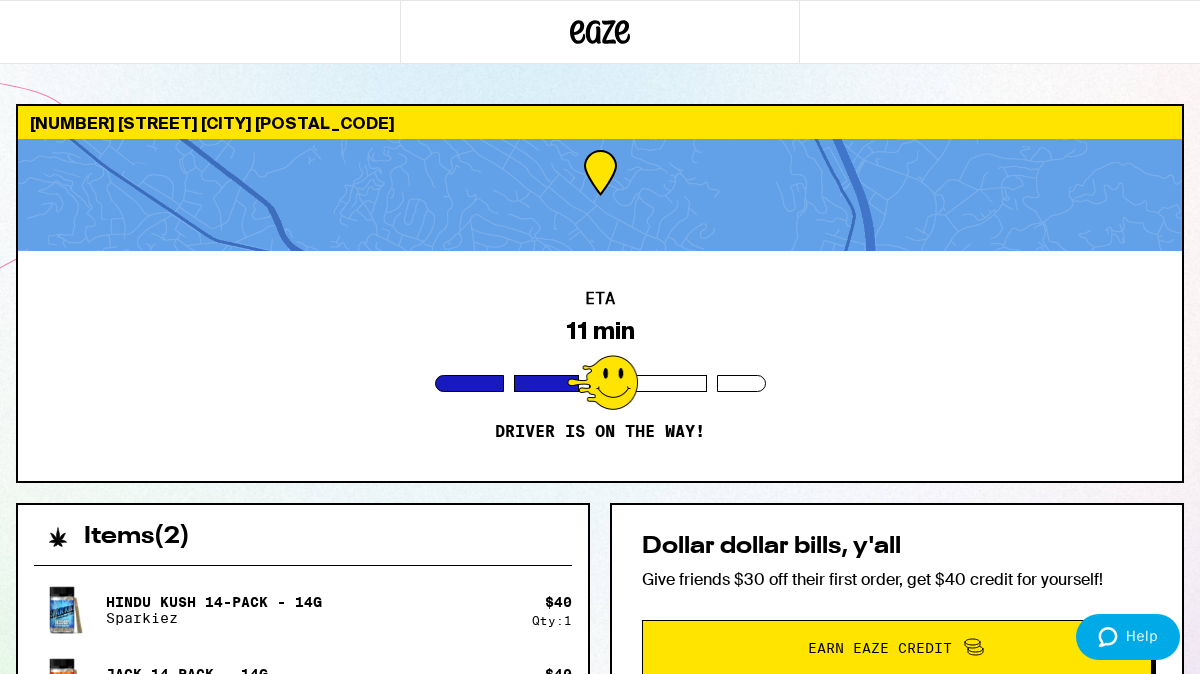 click 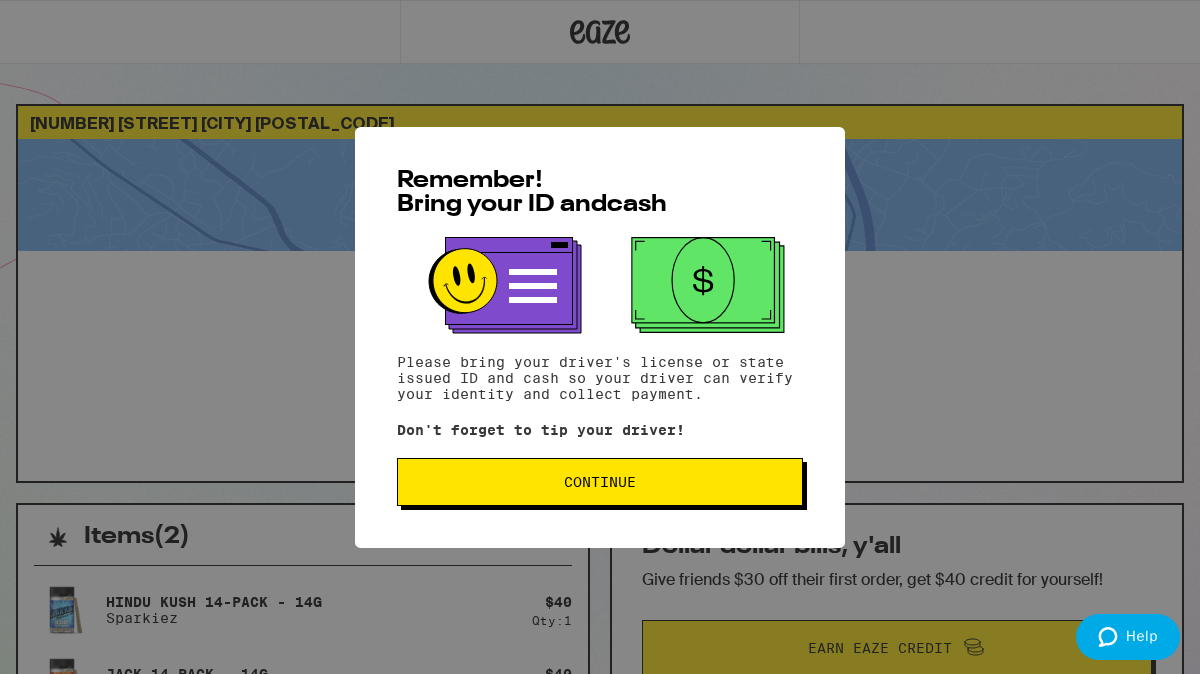 click on "Continue" at bounding box center [600, 482] 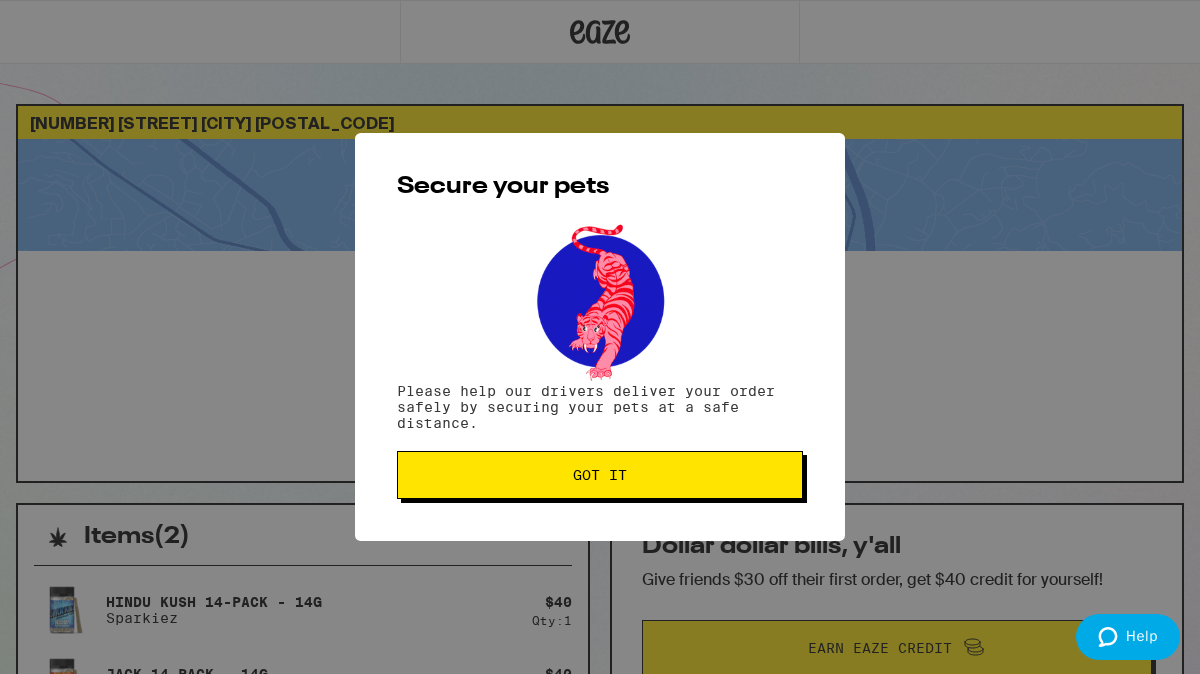 click on "Got it" at bounding box center [600, 475] 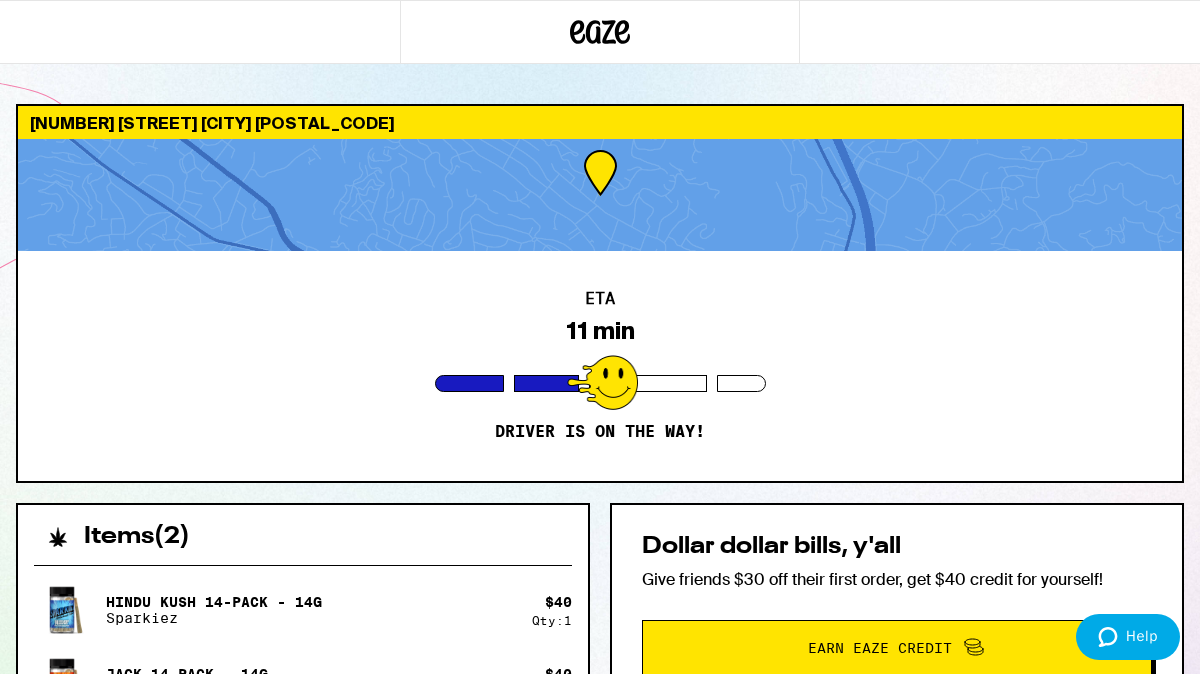 click 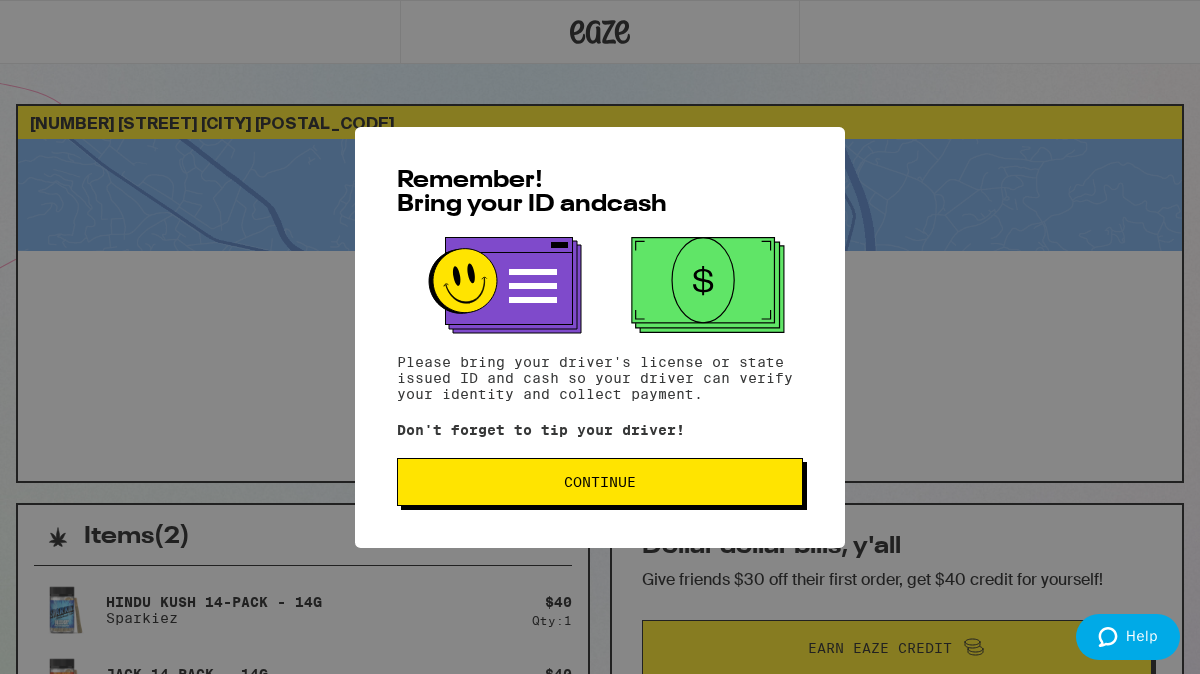 click on "Continue" at bounding box center [600, 482] 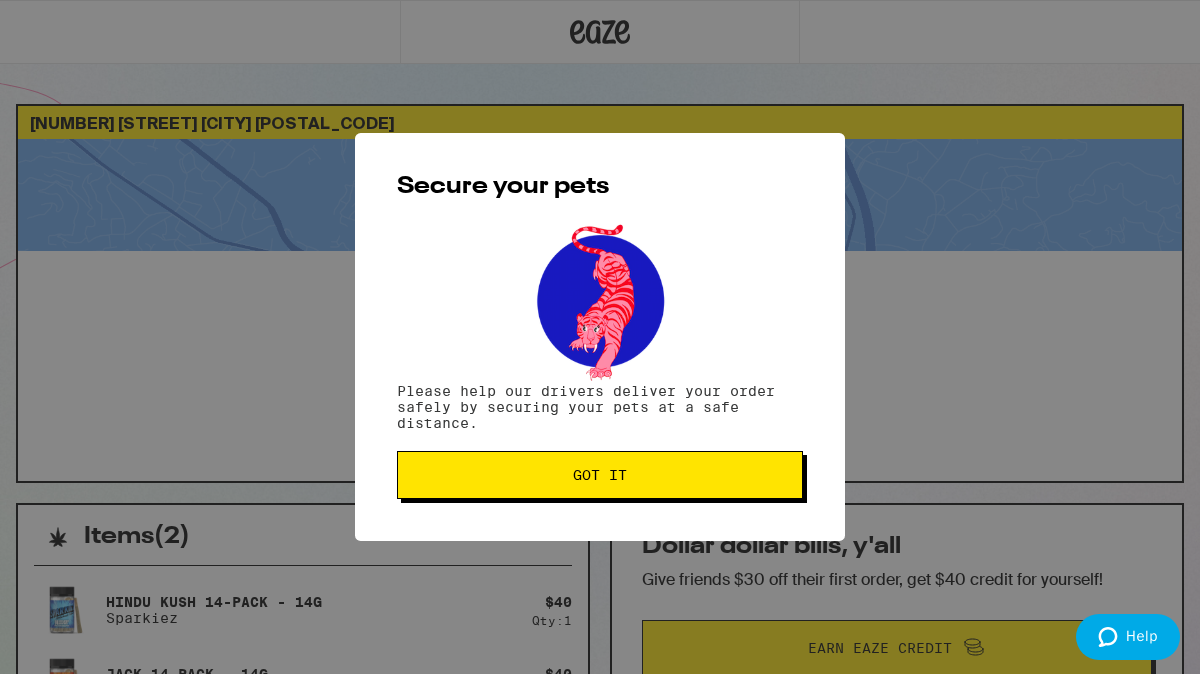 click on "Got it" at bounding box center (600, 475) 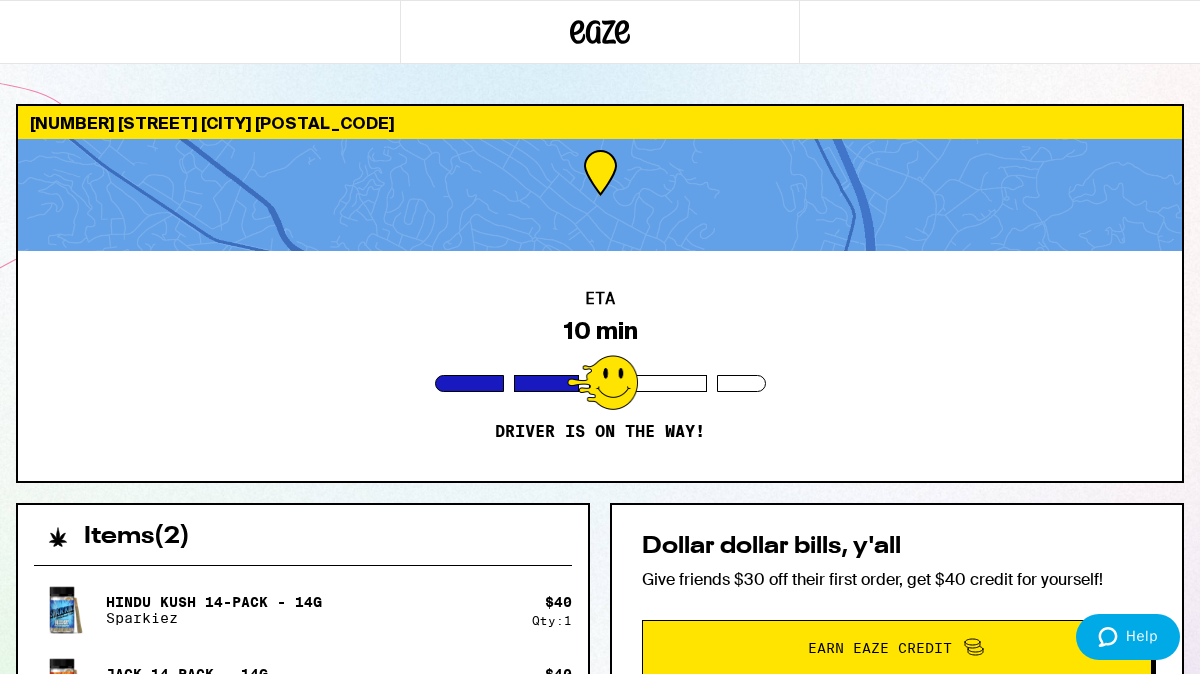 click 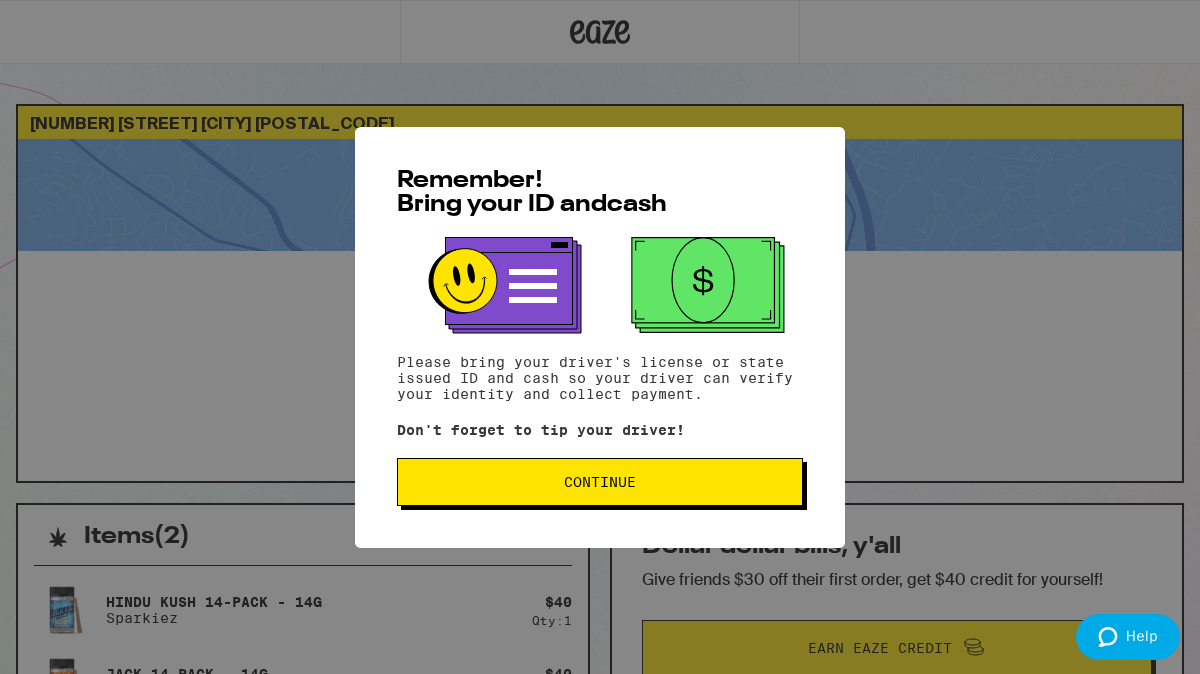 click on "Continue" at bounding box center (600, 482) 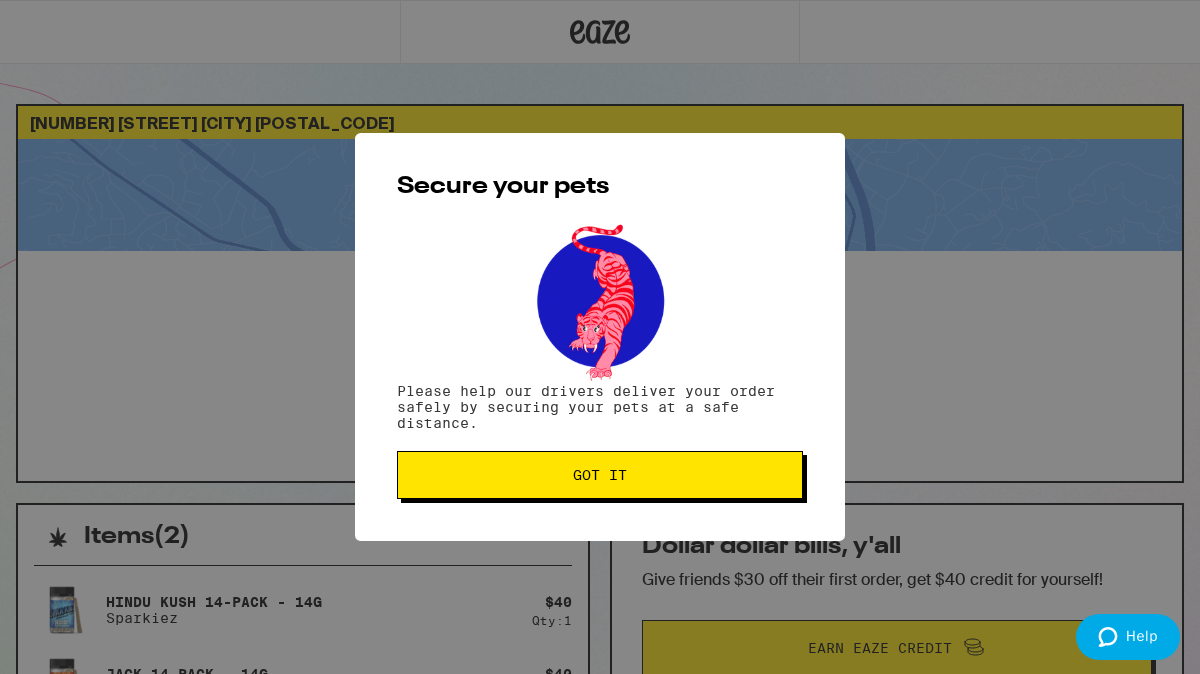 click on "Got it" at bounding box center (600, 475) 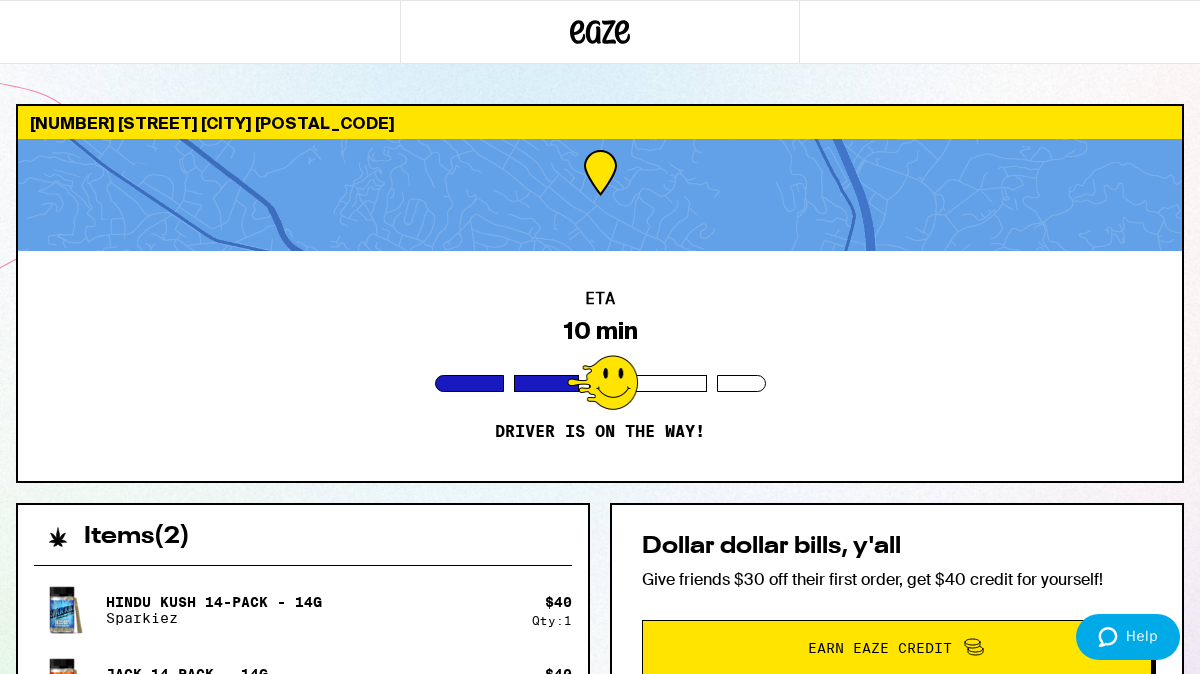 click 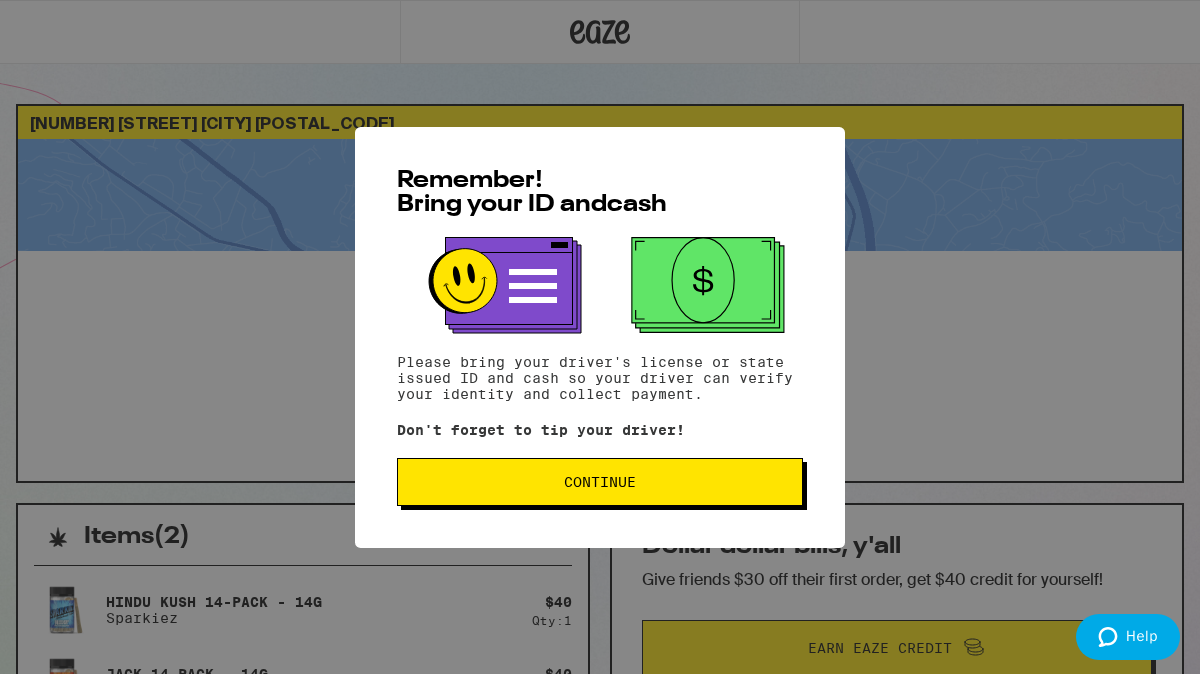 click on "Continue" at bounding box center [600, 482] 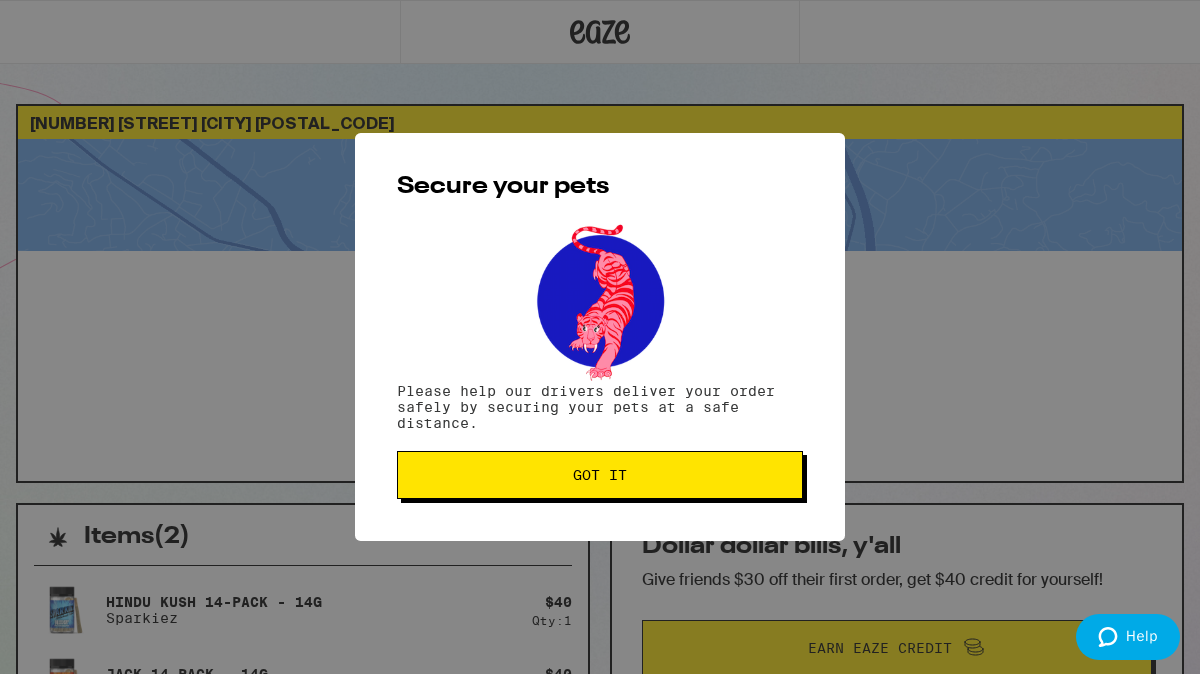 click on "Got it" at bounding box center [600, 475] 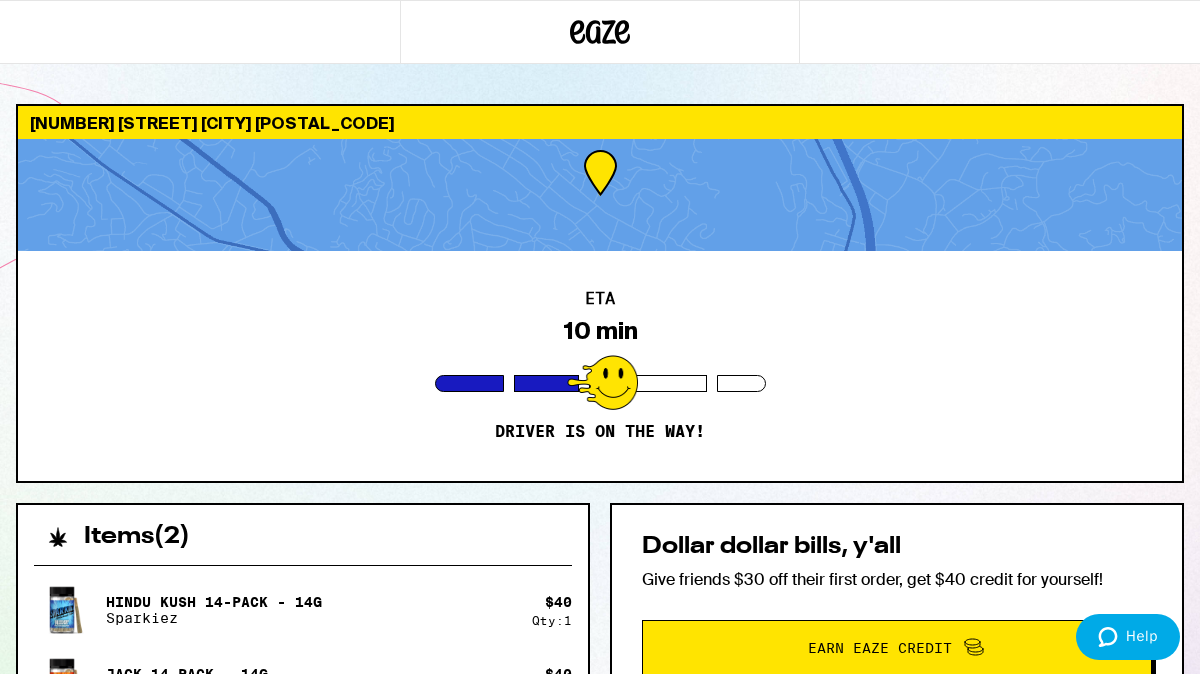 click 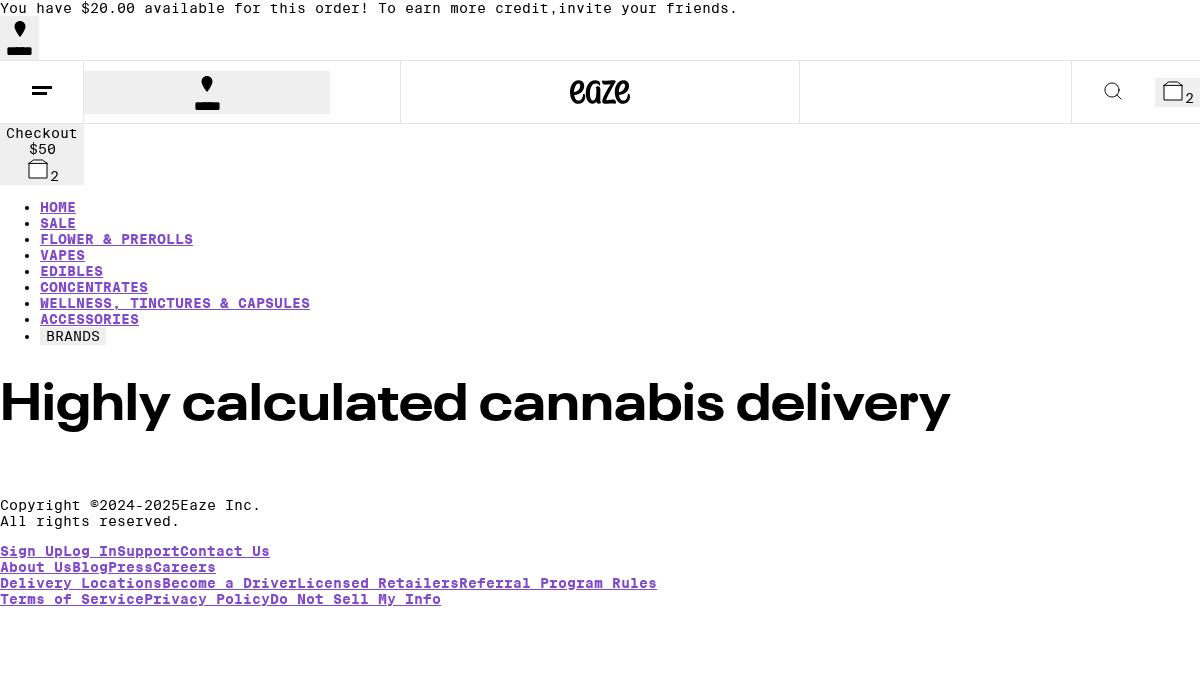 click 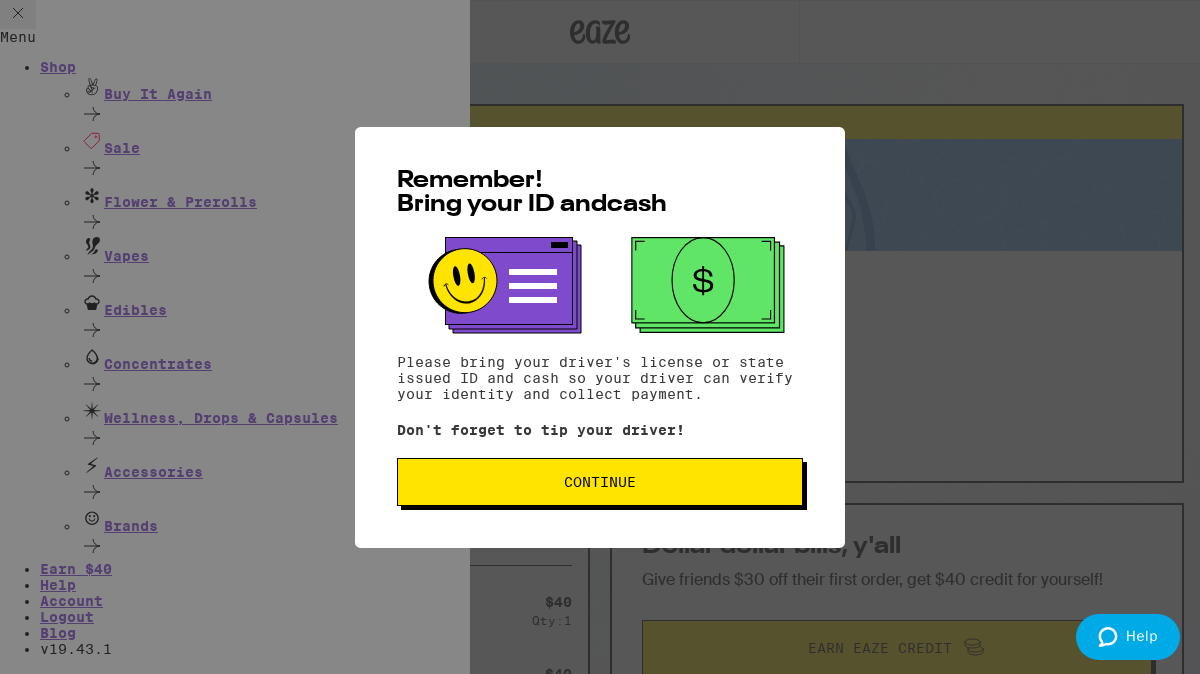 click on "Remember! Bring your ID and  cash Please bring your driver's license or state issued ID and cash so your driver can verify your identity and collect payment. Don't forget to tip your driver! Continue" at bounding box center (600, 337) 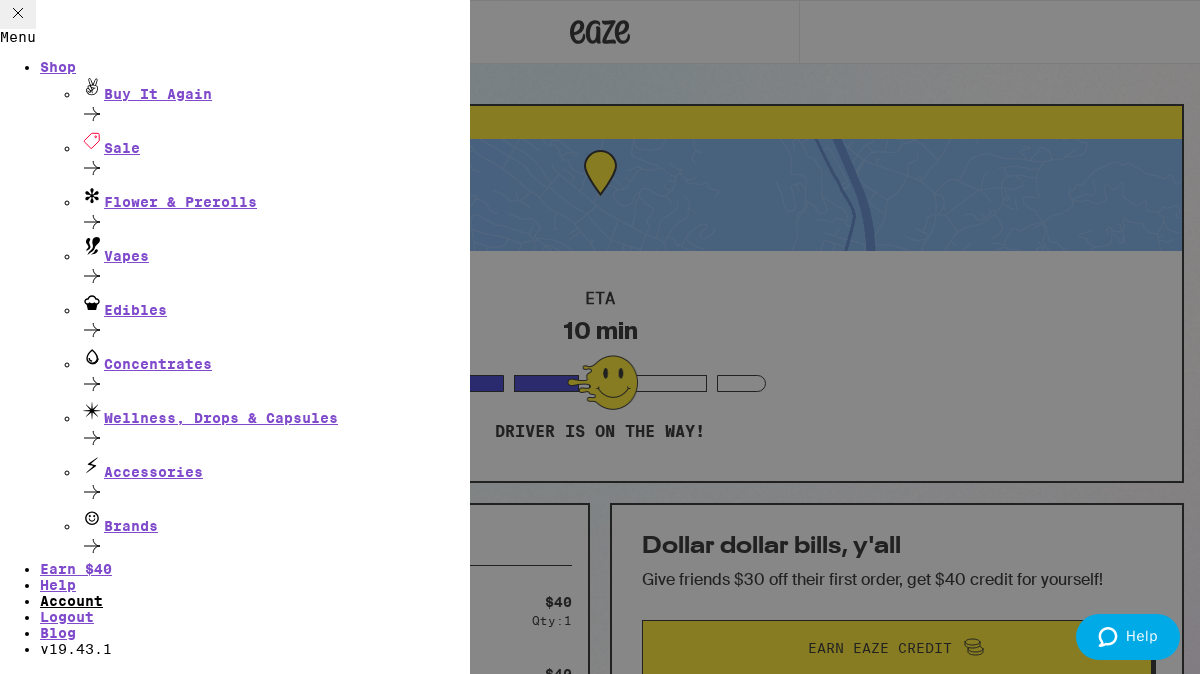 click on "Account" at bounding box center [71, 601] 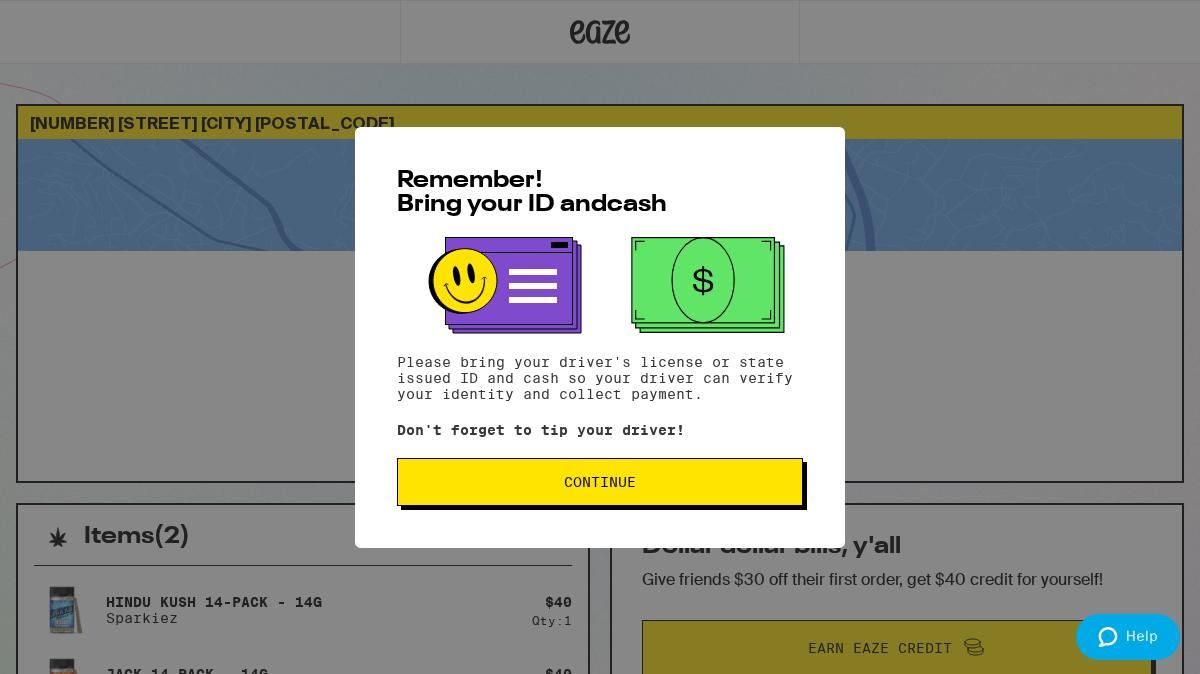 click on "Continue" at bounding box center [600, 482] 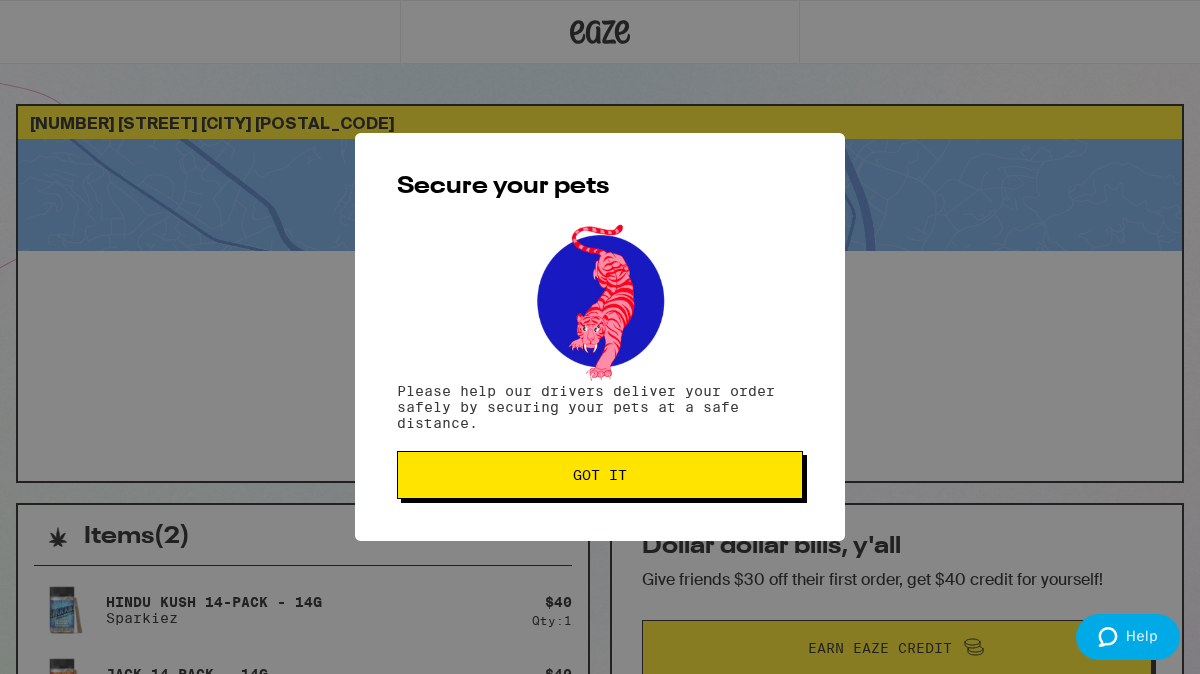 click on "Got it" at bounding box center [600, 475] 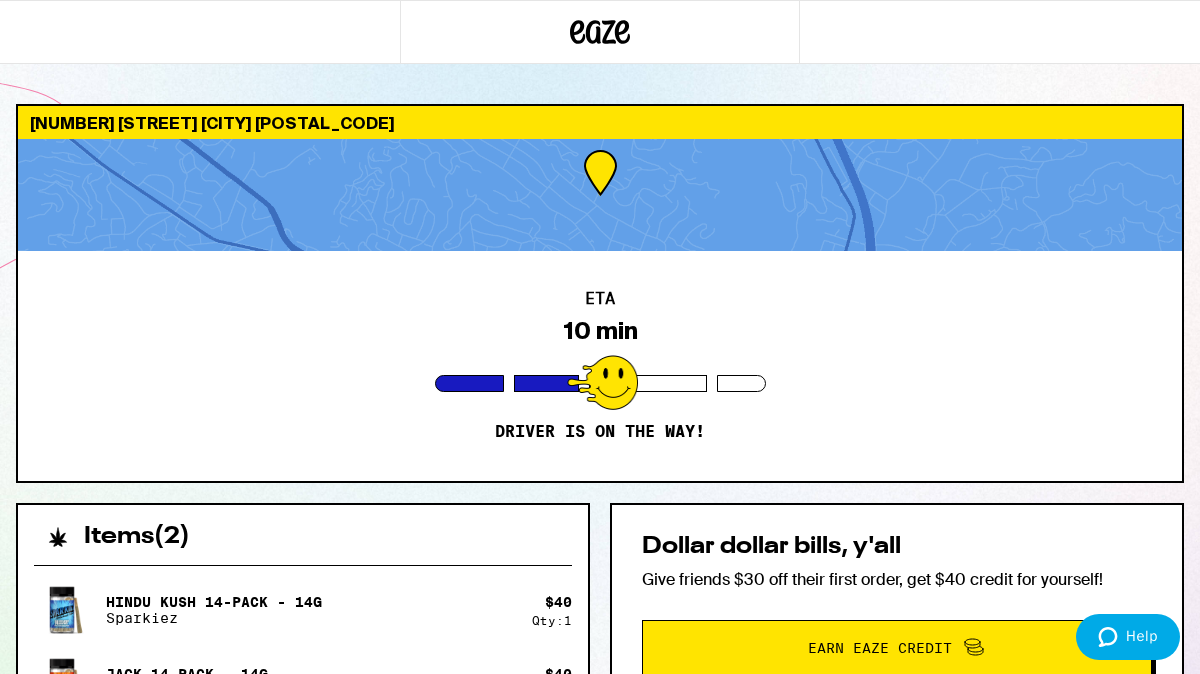 click 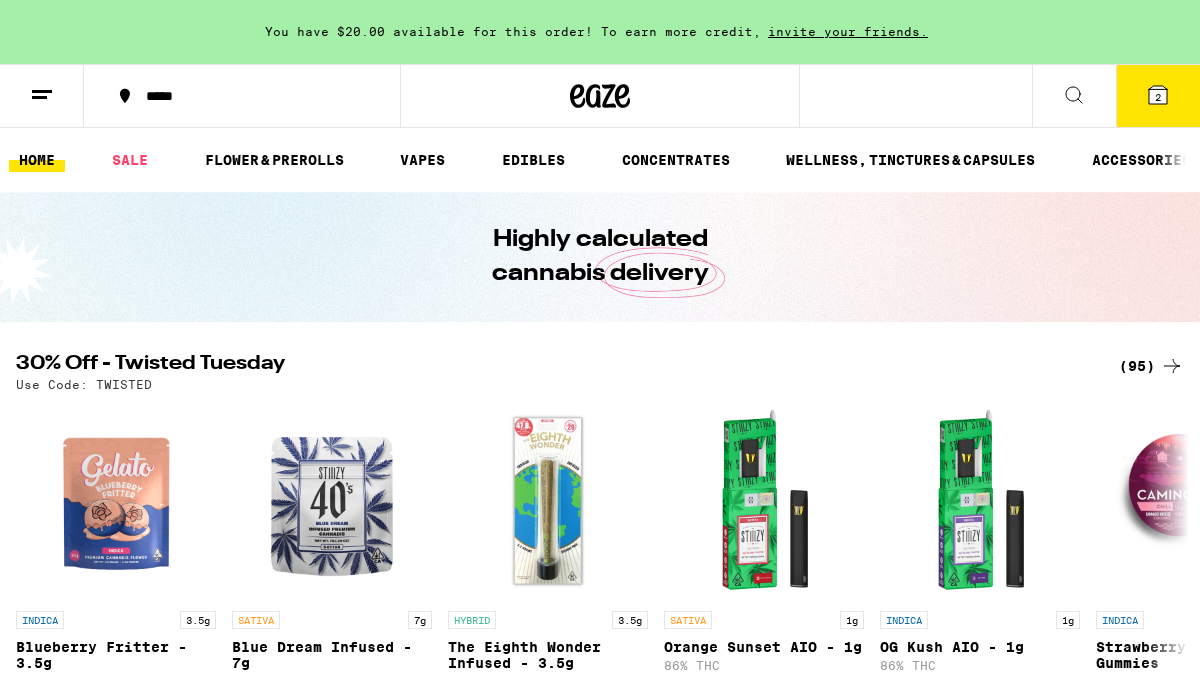 scroll, scrollTop: 0, scrollLeft: 0, axis: both 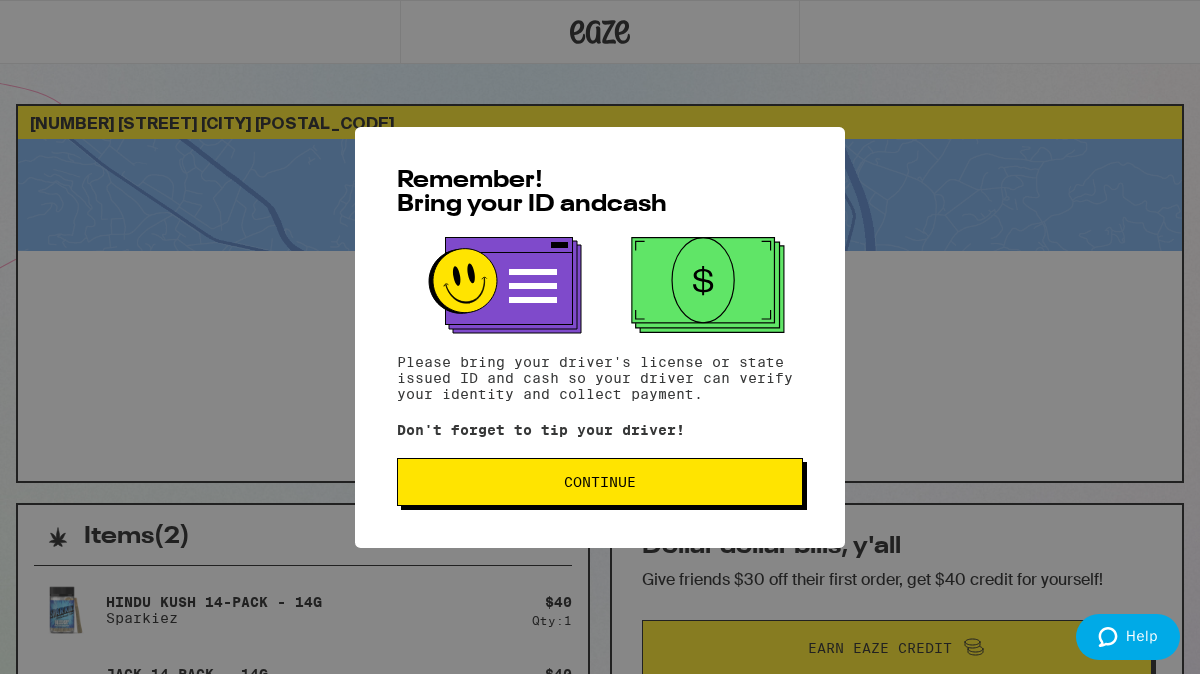 click on "Continue" at bounding box center (600, 482) 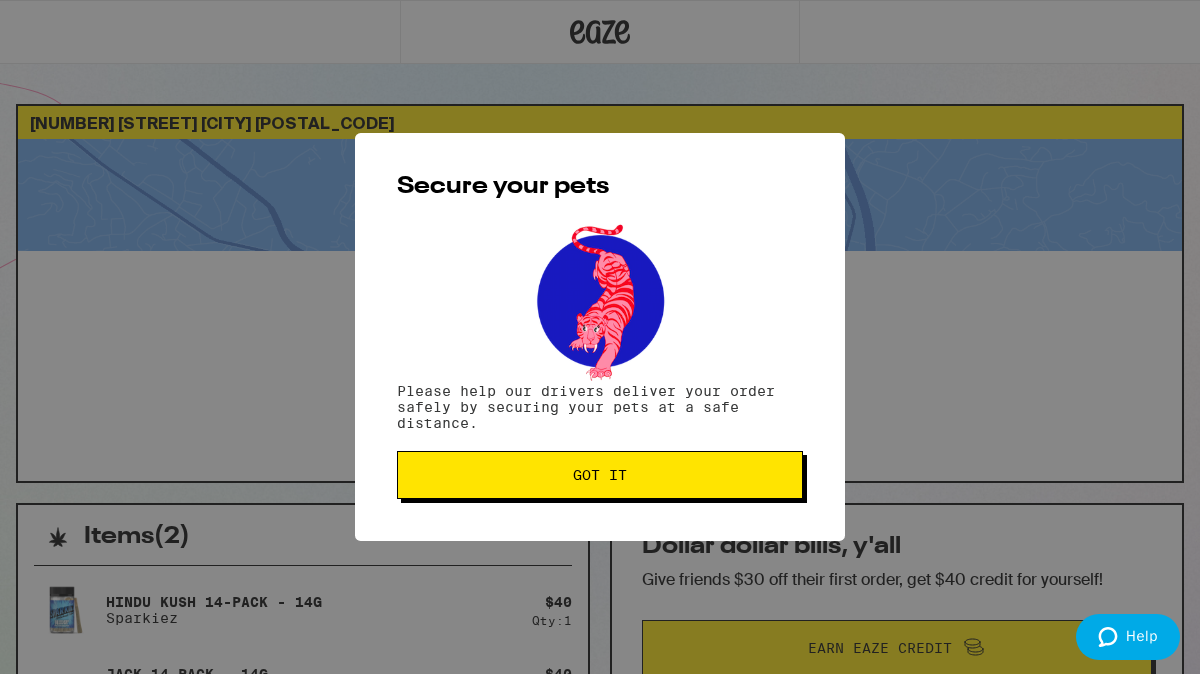 click on "Got it" at bounding box center [600, 475] 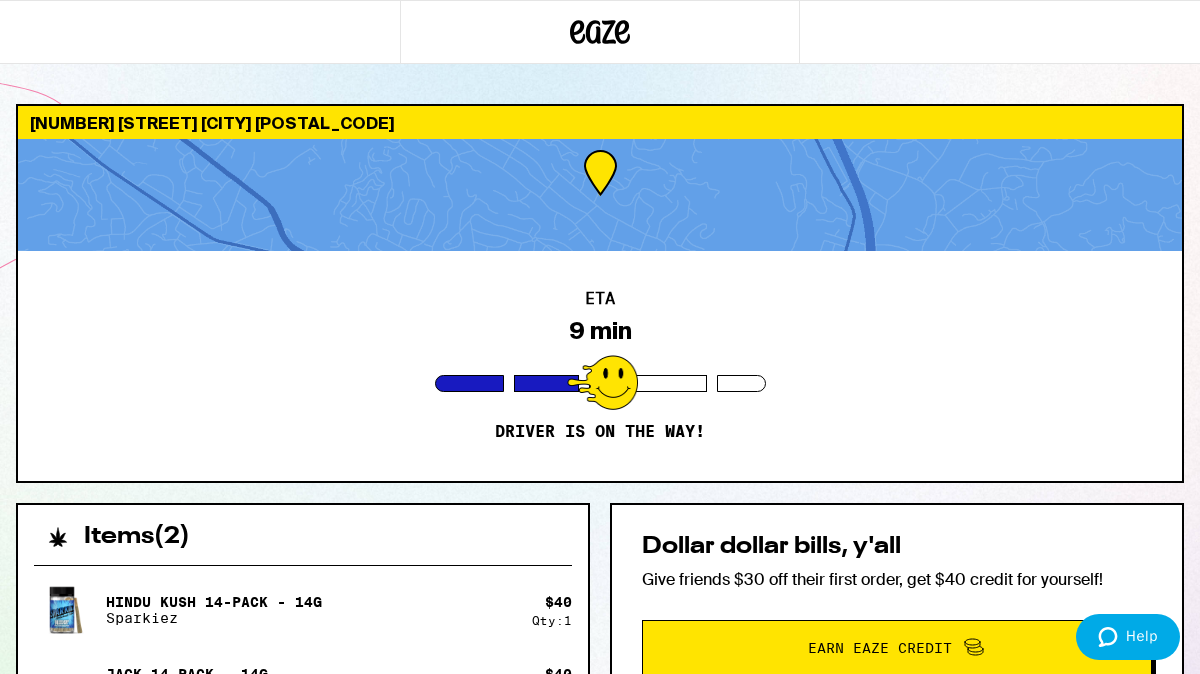 click at bounding box center (600, 195) 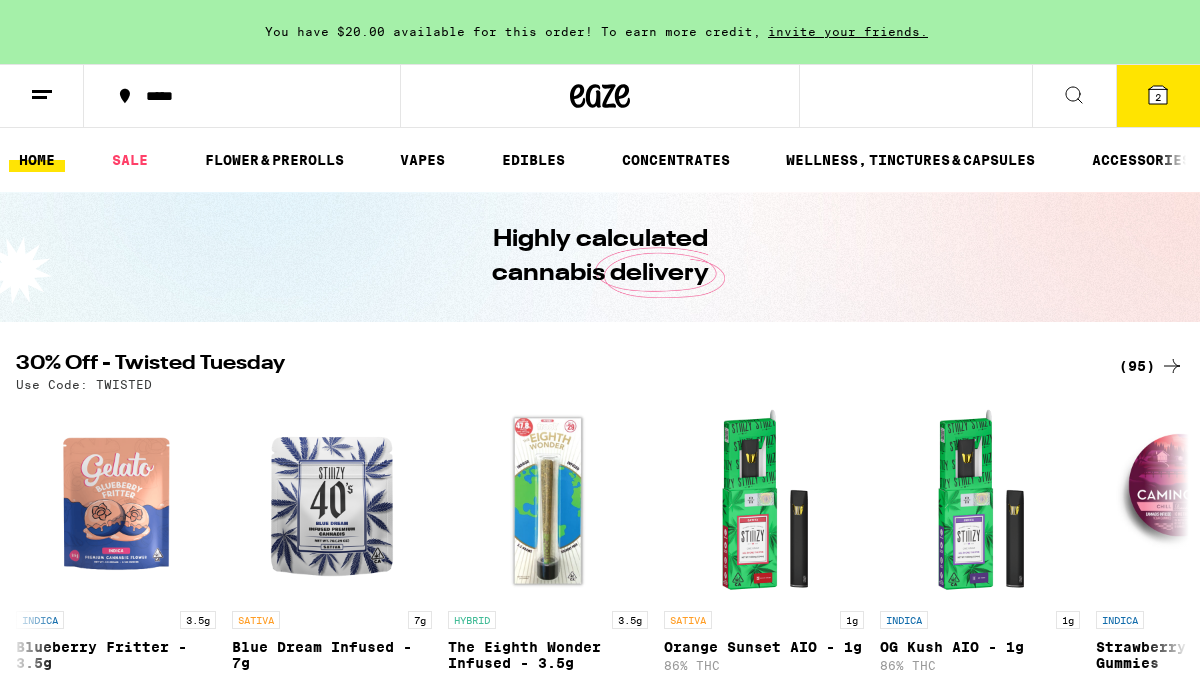 click on "You have $20.00 available for this order! To earn more credit, invite your friends. ***** ***** 2 Checkout $ 50 2 HOME SALE FLOWER & PREROLLS VAPES EDIBLES CONCENTRATES WELLNESS, TINCTURES & CAPSULES ACCESSORIES BRANDS Highly calculated cannabis delivery 30% Off - Twisted Tuesday (95) Use Code: TWISTED INDICA 3.5g Blueberry Fritter - 3.5g 29% THC Gelato Deal Created with Sketch. CODE TWISTED $35 SATIVA 7g Blue Dream Infused - 7g 44% THC STIIIZY Deal Created with Sketch. CODE TWISTED $48 HYBRID 3.5g The Eighth Wonder Infused - 3.5g 42% THC Froot Deal Created with Sketch. CODE TWISTED $29 SATIVA 1g Orange Sunset AIO - 1g 86% THC STIIIZY Deal Created with Sketch. CODE TWISTED $33 INDICA 1g OG Kush AIO - 1g 86% THC STIIIZY Deal Created with Sketch. CODE TWISTED $33 INDICA Strawberry Sunset Sour Gummies 100mg THC Camino Deal Created with Sketch. CODE TWISTED $20 HYBRID Mango Serenity 1:1 THC:CBD Gummies 100mg THC: 98mg CBD Camino Deal Created with Sketch. CODE TWISTED $20 CBD 100mg THC: 100mg CBD Camino Deal $20" at bounding box center [600, 4395] 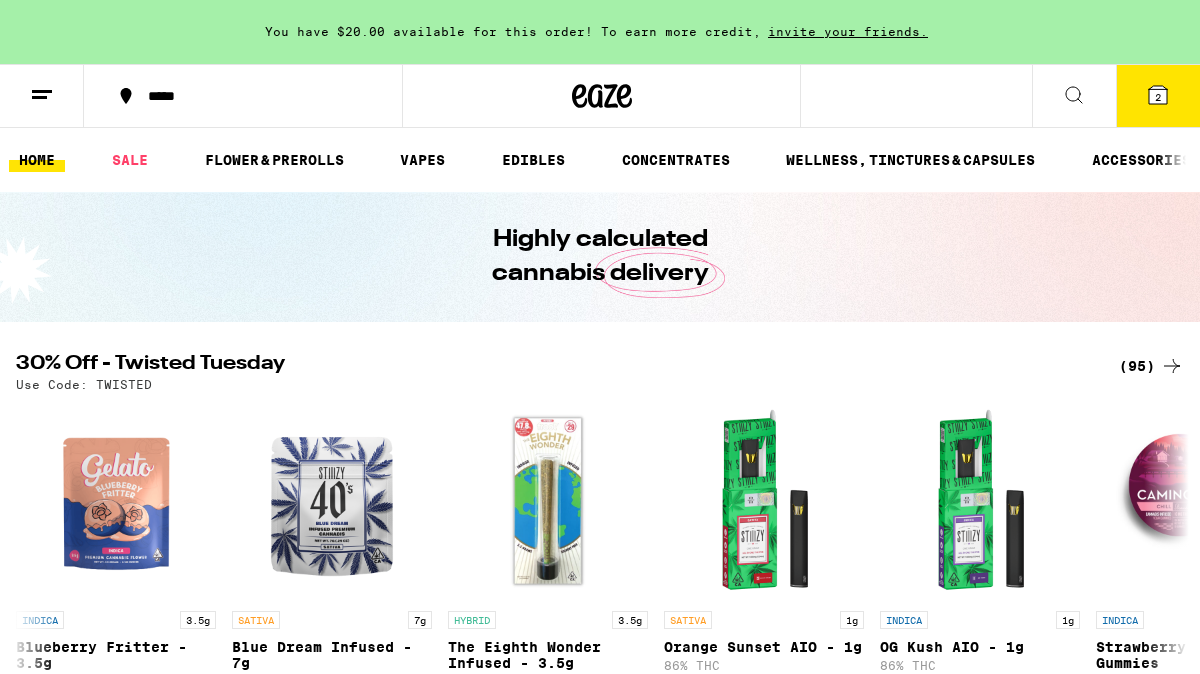 scroll, scrollTop: 0, scrollLeft: 0, axis: both 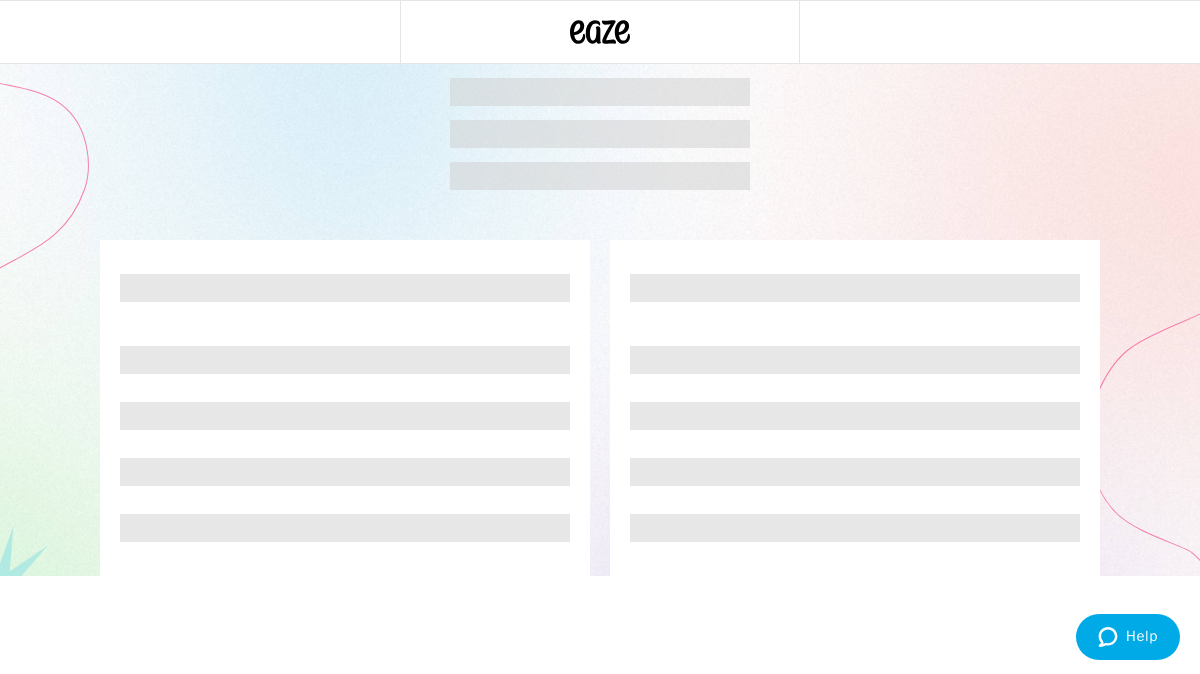 click at bounding box center [600, 134] 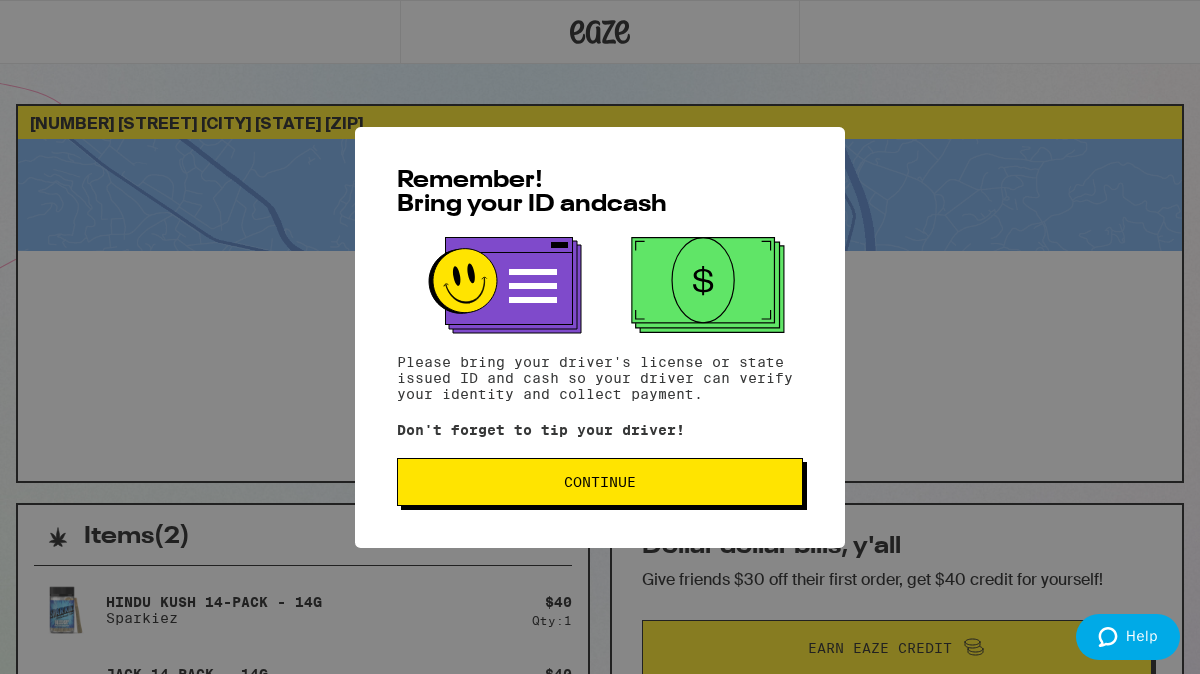 click on "Remember! Bring your ID and  cash Please bring your driver's license or state issued ID and cash so your driver can verify your identity and collect payment. Don't forget to tip your driver! Continue" at bounding box center (600, 337) 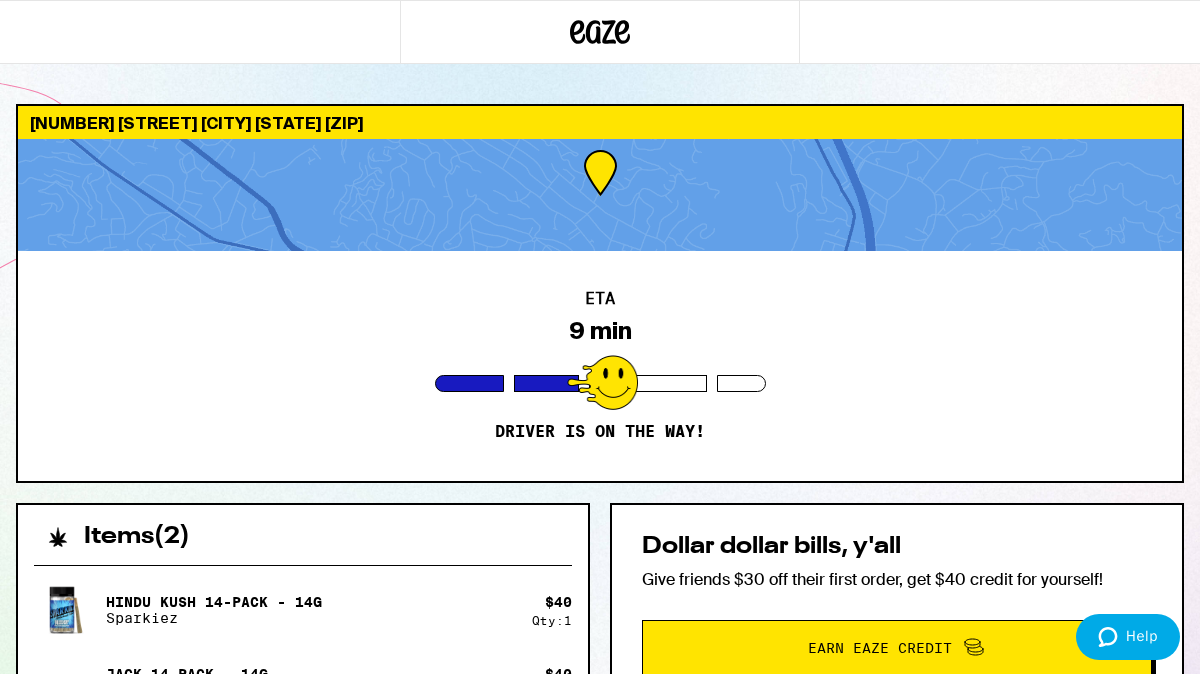 click at bounding box center (200, 32) 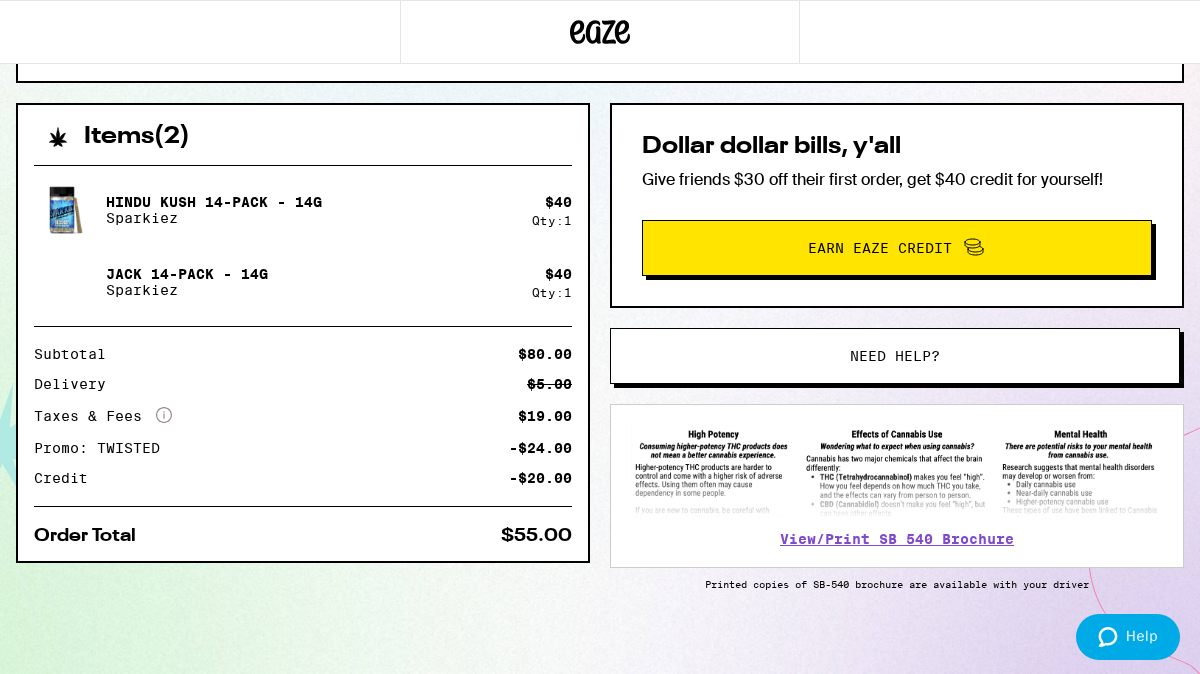 scroll, scrollTop: 402, scrollLeft: 0, axis: vertical 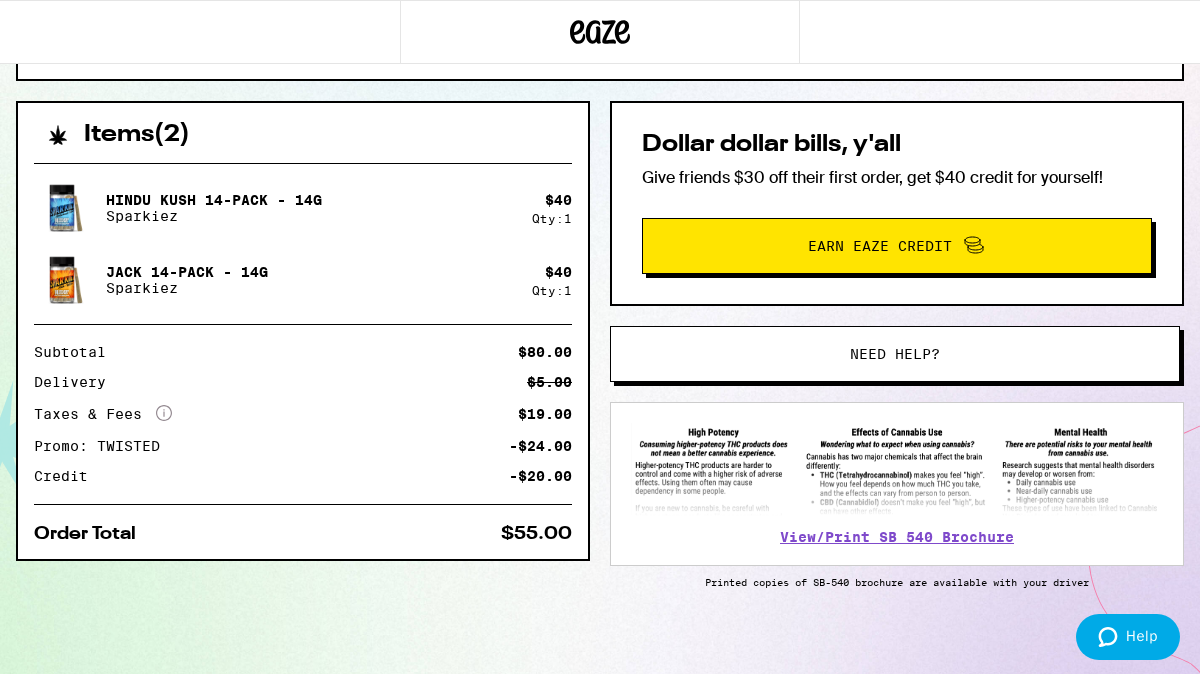 click on "Dollar dollar bills, y'all Give friends $30 off their first order, get $40 credit for yourself! Earn Eaze Credit" at bounding box center [897, 203] 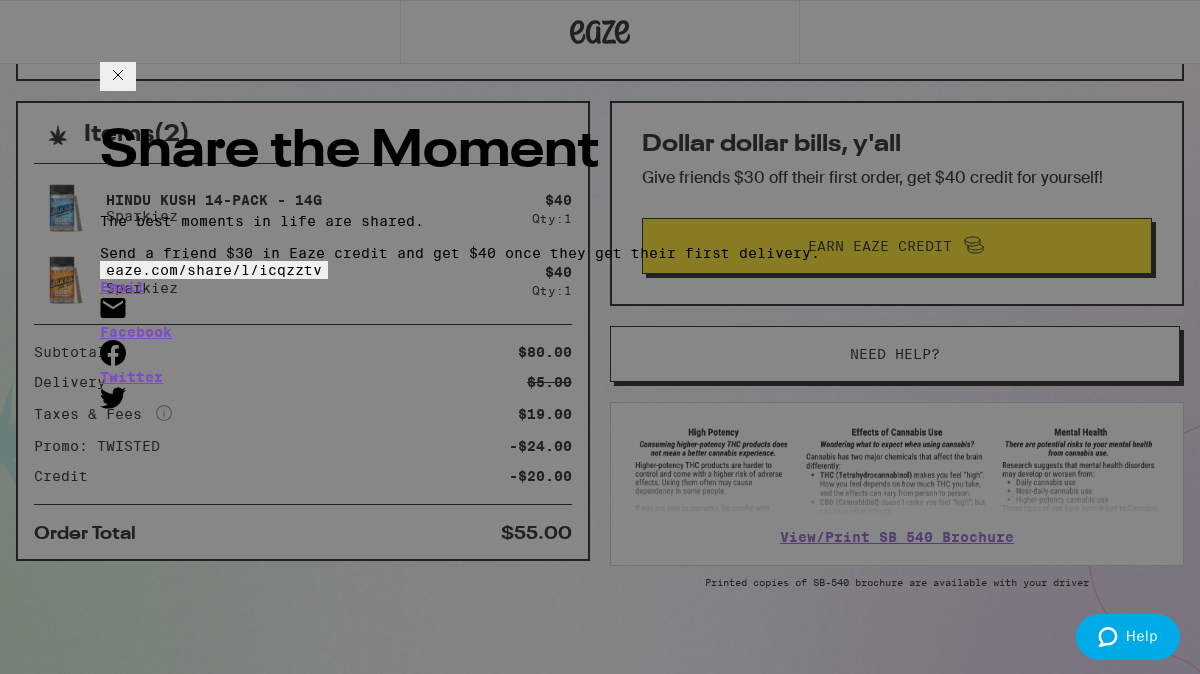 click on "The best moments in life are shared. Send a friend $30 in Eaze credit and get $40 once they get their first delivery." at bounding box center (600, 237) 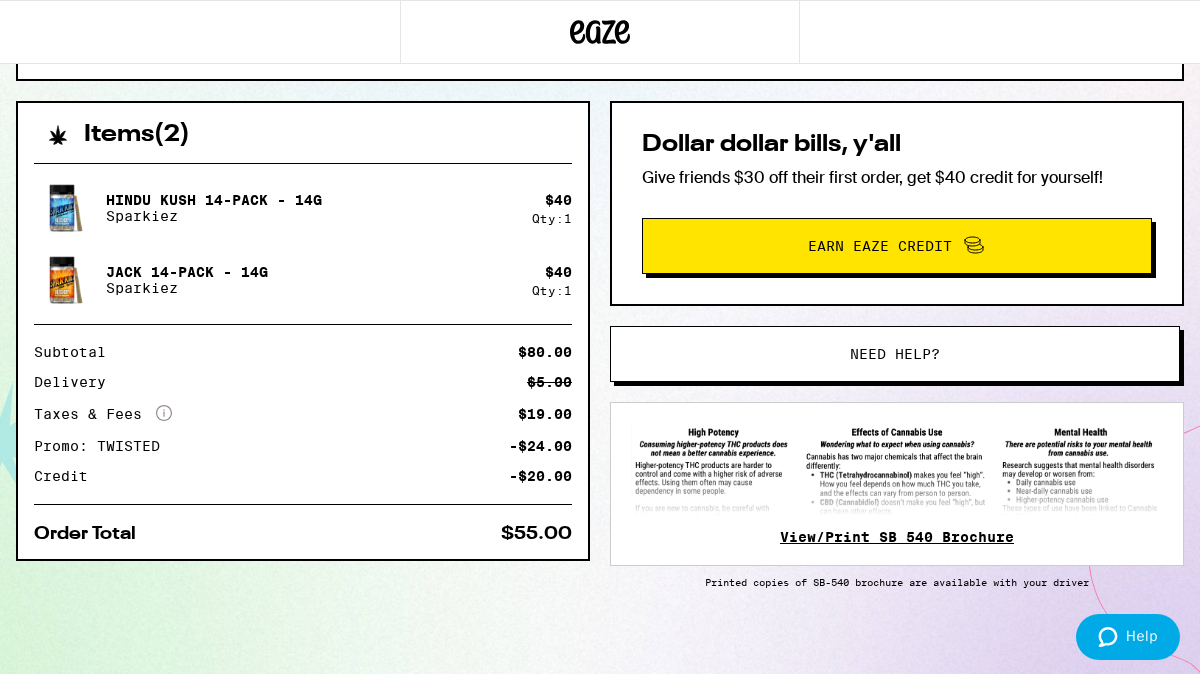 click on "View/Print SB 540 Brochure" at bounding box center [897, 537] 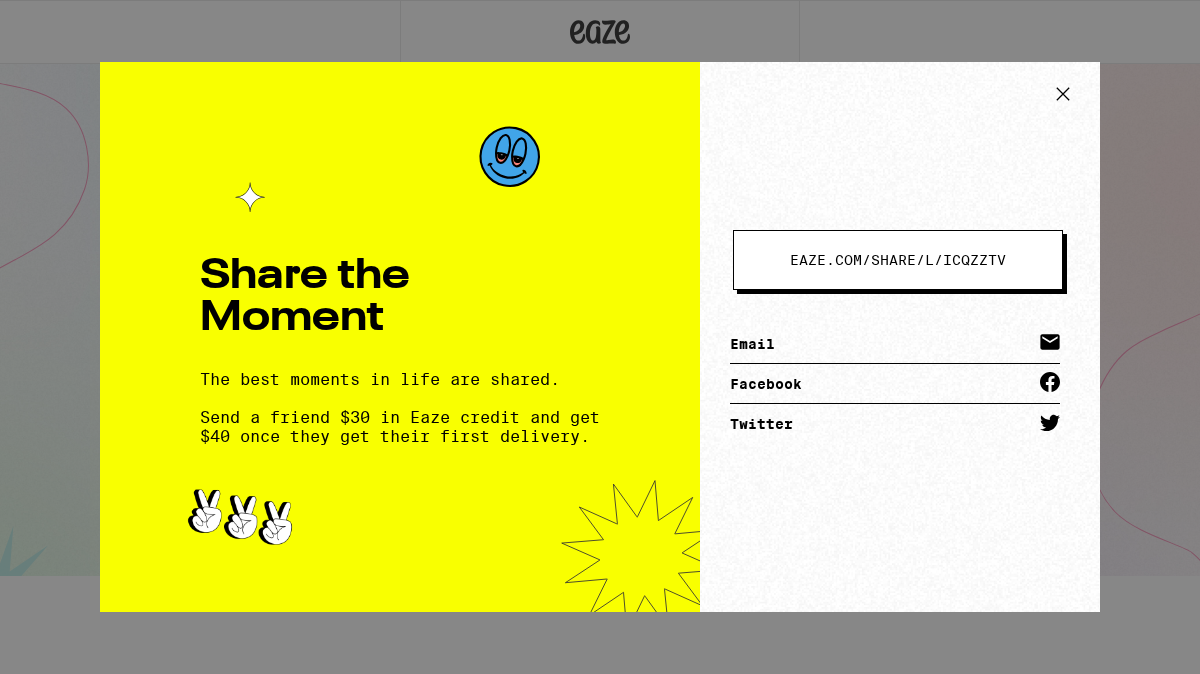 scroll, scrollTop: 0, scrollLeft: 0, axis: both 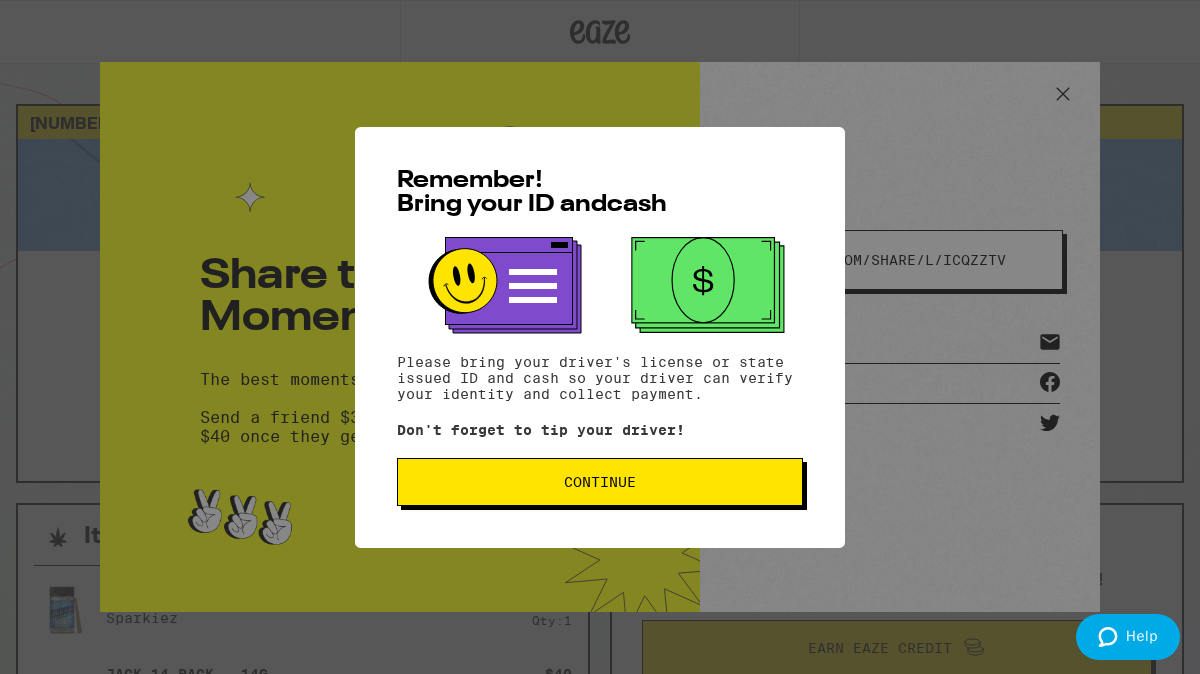 click on "[NUMBER] [STREET] [CITY] [POSTAL_CODE] ETA 8 min Driver is on the way! Items ( 2 ) Hindu Kush 14-Pack - 14g Sparkiez $ 40 Qty: 1 Jack 14-Pack - 14g Sparkiez $ 40 Qty: 1 Subtotal $80.00 Delivery $5.00 Taxes & Fees More Info $19.00 Promo: TWISTED -$24.00 Credit -$20.00 Order Total $55.00 Items ( 2 ) Hindu Kush 14-Pack - 14g Sparkiez $ 40 Qty: 1 Jack 14-Pack - 14g Sparkiez $ 40 Qty: 1 Subtotal $80.00 Delivery $5.00 Taxes & Fees More Info $19.00 Promo: TWISTED -$24.00 Credit -$20.00 Order Total $55.00 Dollar dollar bills, y'all Give friends $30 off their first order, get $40 credit for yourself! Earn Eaze Credit Need help? View/Print SB 540 Brochure Printed copies of SB-540 brochure are available with your driver
Weed Delivery | Buy THC and CBD Edibles, Vapes, and more on Eaze Share the Moment The best moments in life are shared. Send a friend $30 in Eaze credit and get $40 once they get their first delivery. eaze.com/share/l / icqzztv Email Facebook Twitter Remember! Bring your ID and cash Continue" at bounding box center (600, 545) 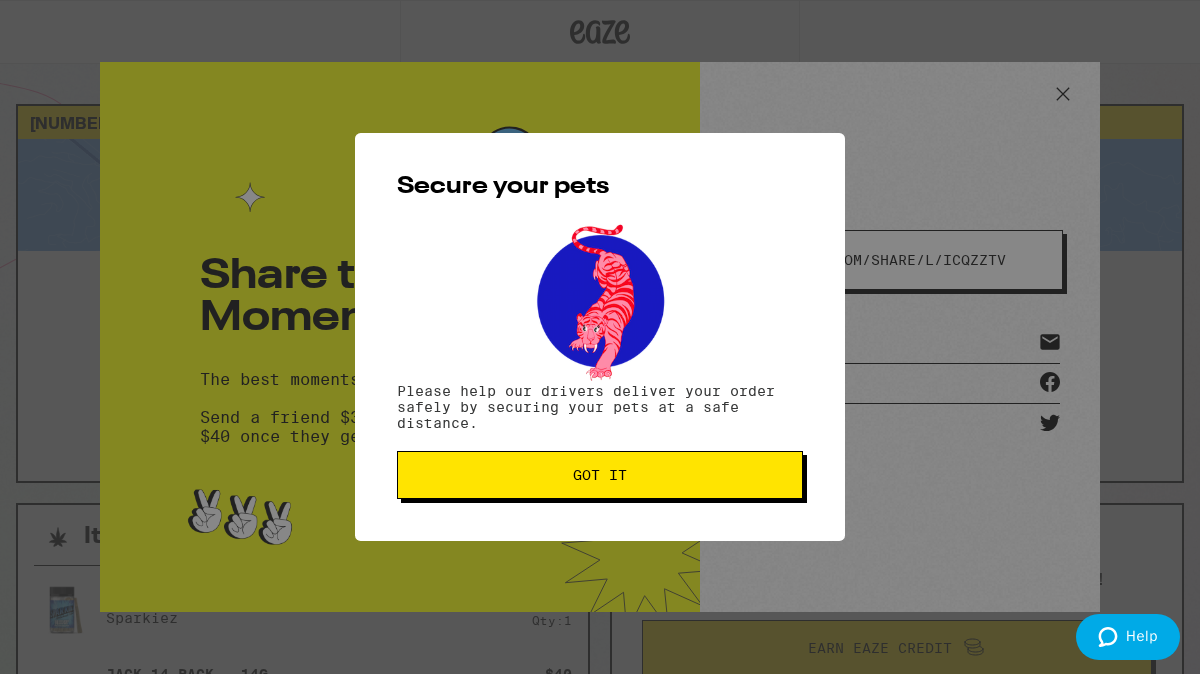 click on "Got it" at bounding box center [600, 475] 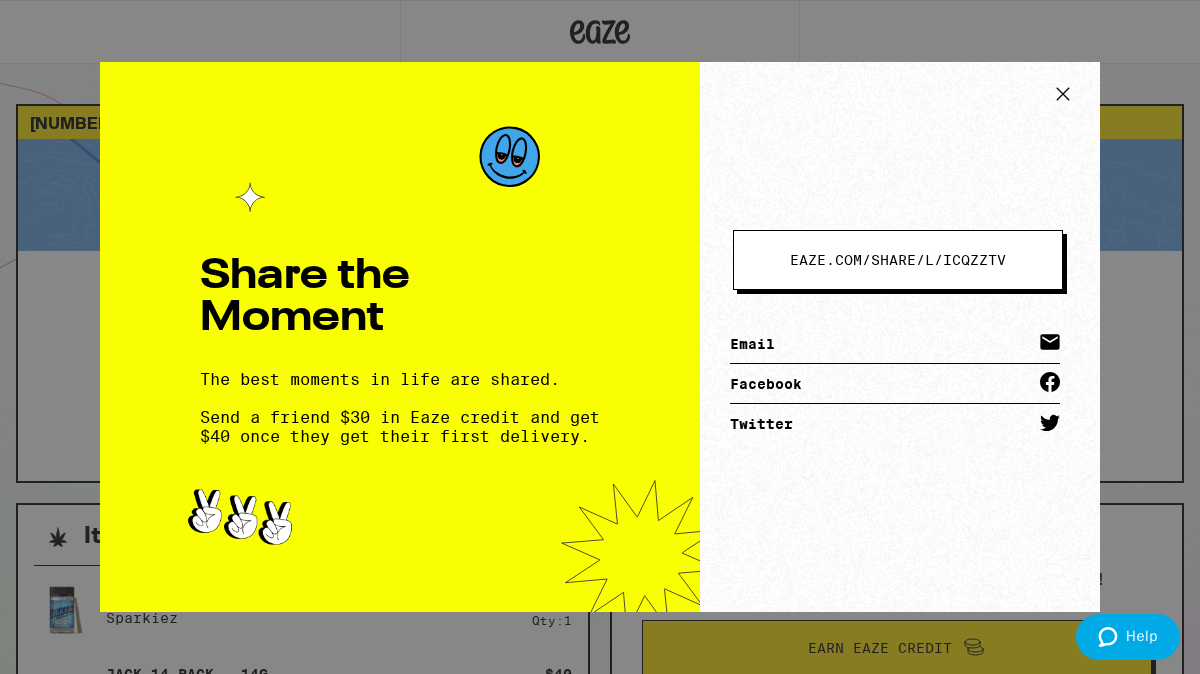 click on "Share the Moment The best moments in life are shared. Send a friend $30 in Eaze credit and get $40 once they get their first delivery. eaze.com/share/l / icqzztv Email Facebook Twitter" at bounding box center (600, 337) 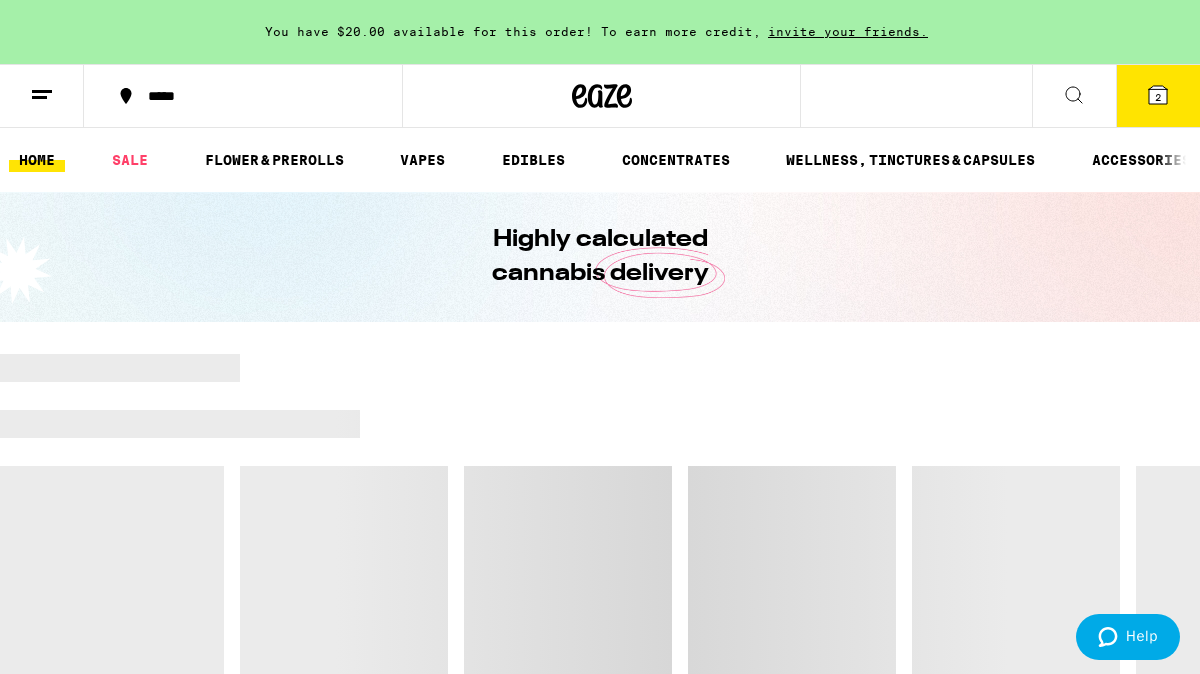 click 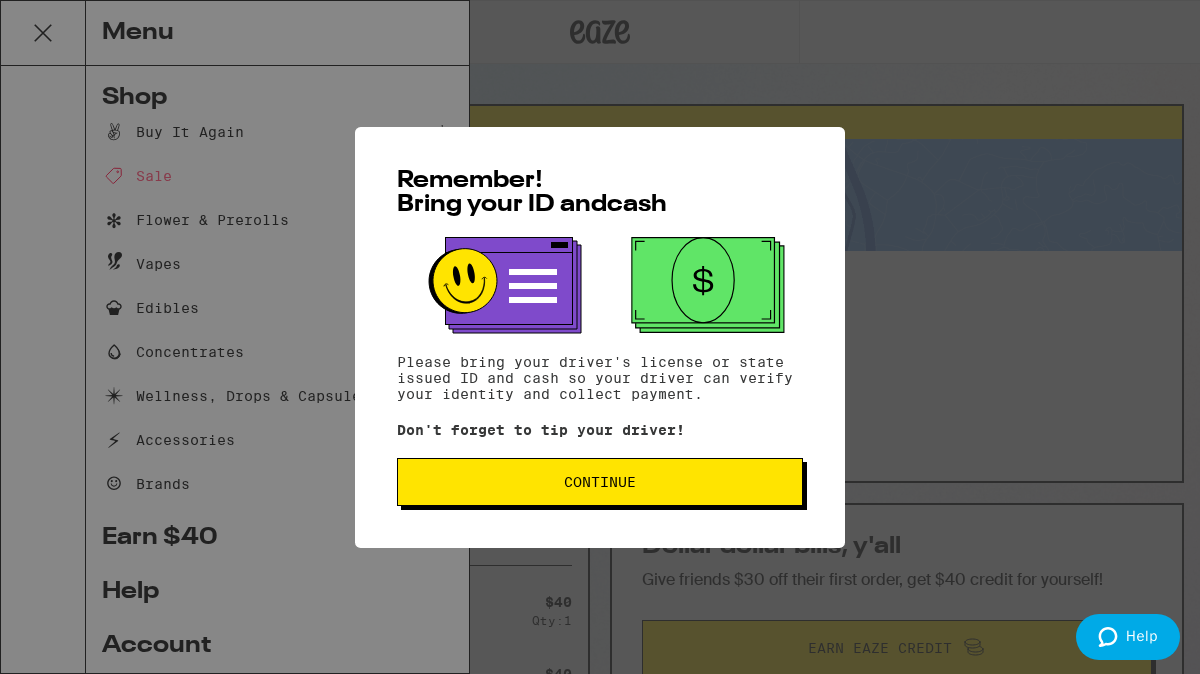click on "[NUMBER] [STREET] [CITY] [POSTAL_CODE] ETA 10 min Driver is on the way! Items ( 2 ) Hindu Kush 14-Pack - 14g Sparkiez $ 40 Qty: 1 Jack 14-Pack - 14g Sparkiez $ 40 Qty: 1 Subtotal $80.00 Delivery $5.00 Taxes & Fees More Info $19.00 Promo: TWISTED -$24.00 Credit -$20.00 Order Total $55.00 Items ( 2 ) Hindu Kush 14-Pack - 14g Sparkiez $ 40 Qty: 1 Jack 14-Pack - 14g Sparkiez $ 40 Qty: 1 Subtotal $80.00 Delivery $5.00 Taxes & Fees More Info $19.00 Promo: TWISTED -$24.00 Credit -$20.00 Order Total $55.00 Dollar dollar bills, y'all Give friends $30 off their first order, get $40 credit for yourself! Earn Eaze Credit Need help? View/Print SB 540 Brochure Printed copies of SB-540 brochure are available with your driver
Weed Delivery | Buy THC and CBD Edibles, Vapes, and more on Eaze Menu Shop Buy It Again Sale Flower & Prerolls Vapes Edibles Concentrates Wellness, Drops & Capsules Accessories Brands Earn $ 40 Help Account Logout Blog v 19.43.1 Remember! Bring your ID and cash Don't forget to tip your driver!" at bounding box center (600, 545) 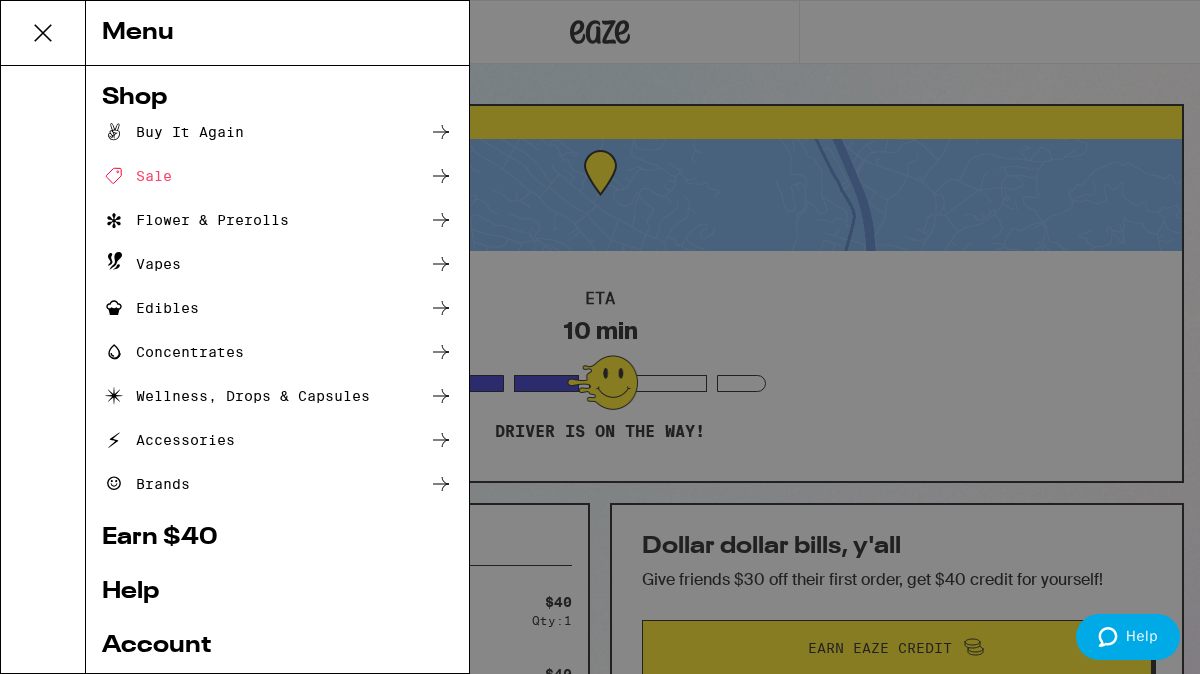 click on "Account" at bounding box center (277, 646) 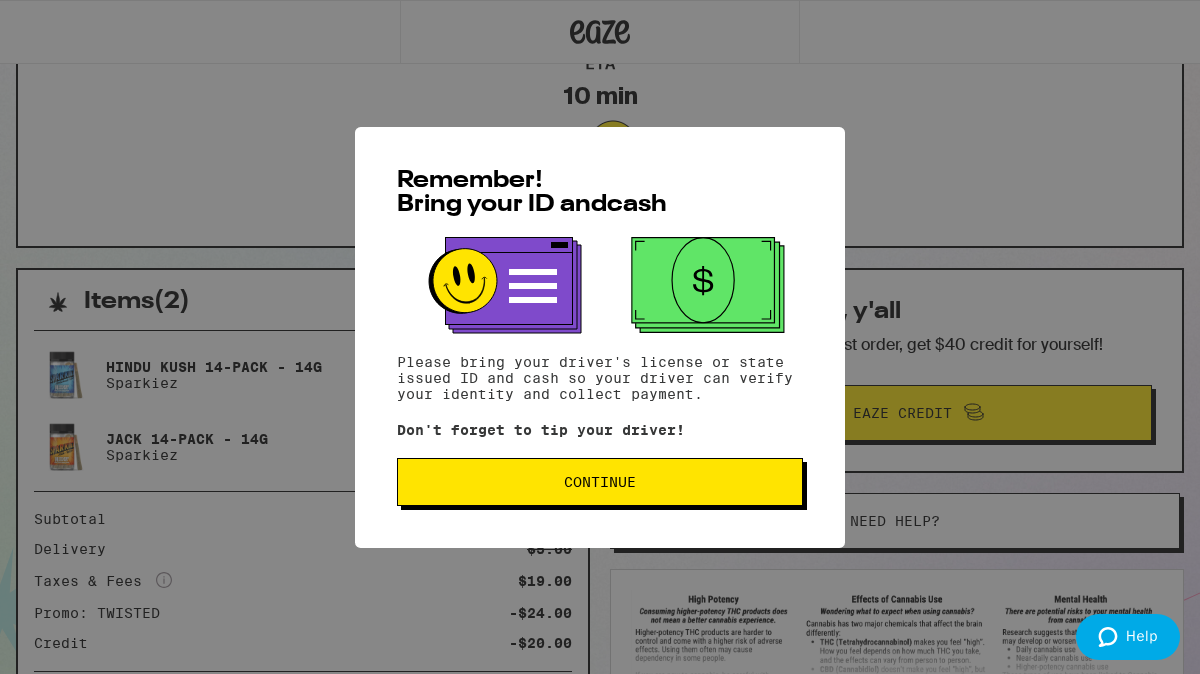 scroll, scrollTop: 236, scrollLeft: 0, axis: vertical 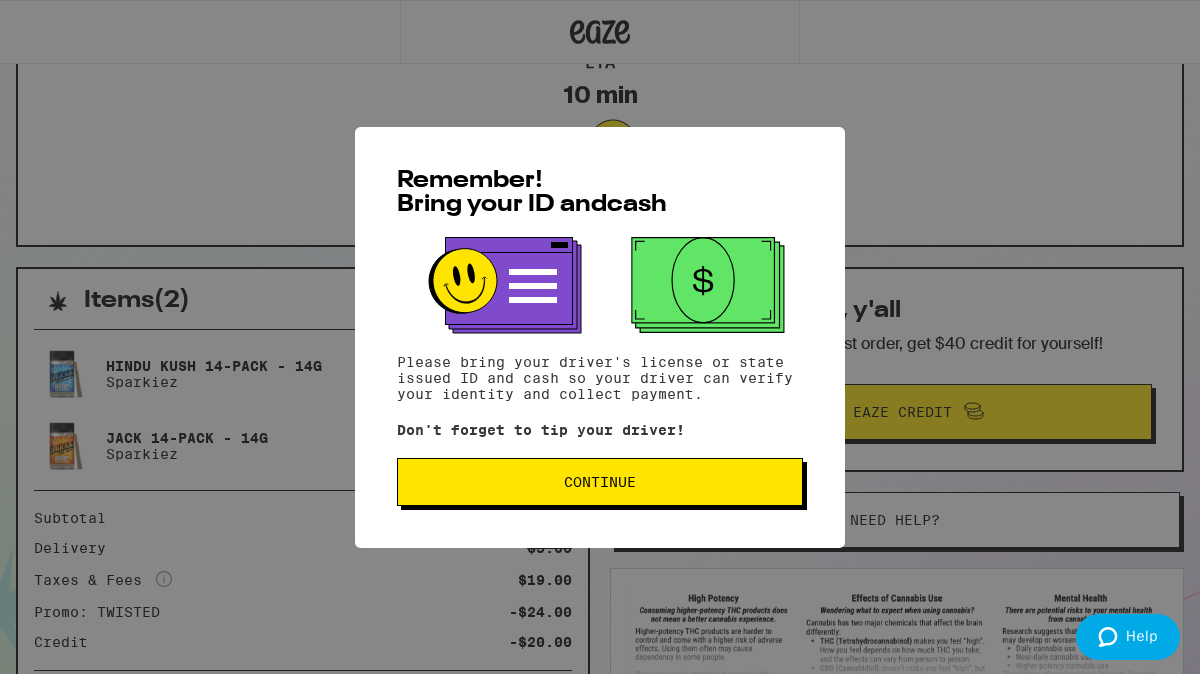 click on "Continue" at bounding box center [600, 482] 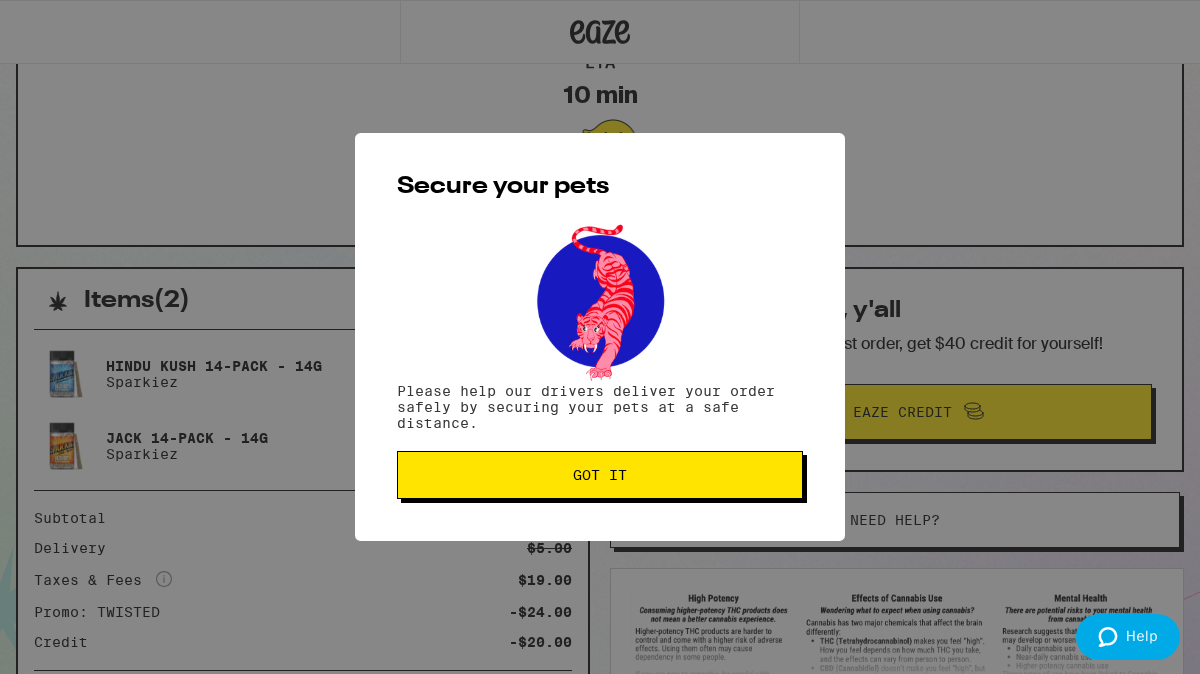 click on "Got it" at bounding box center (600, 475) 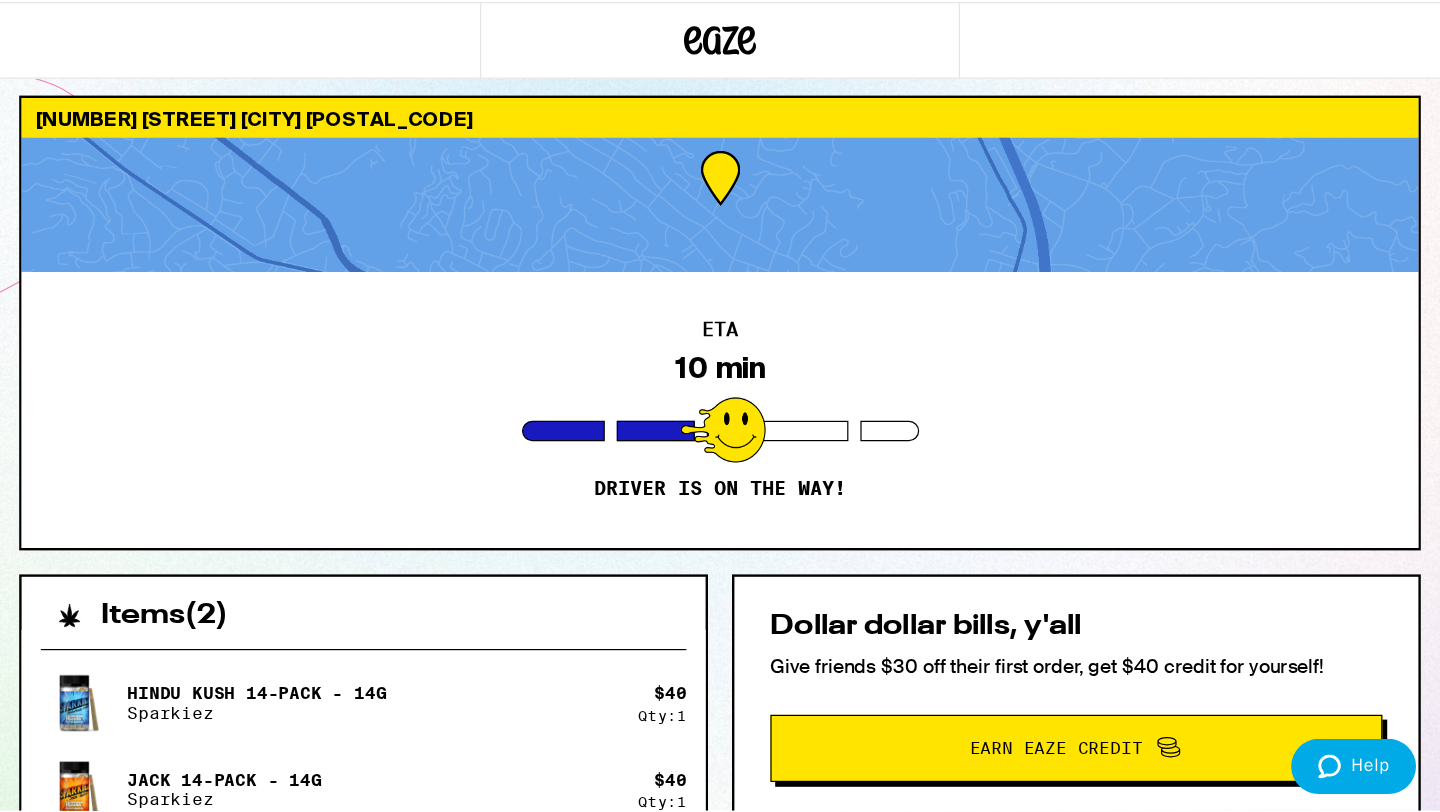 scroll, scrollTop: 0, scrollLeft: 0, axis: both 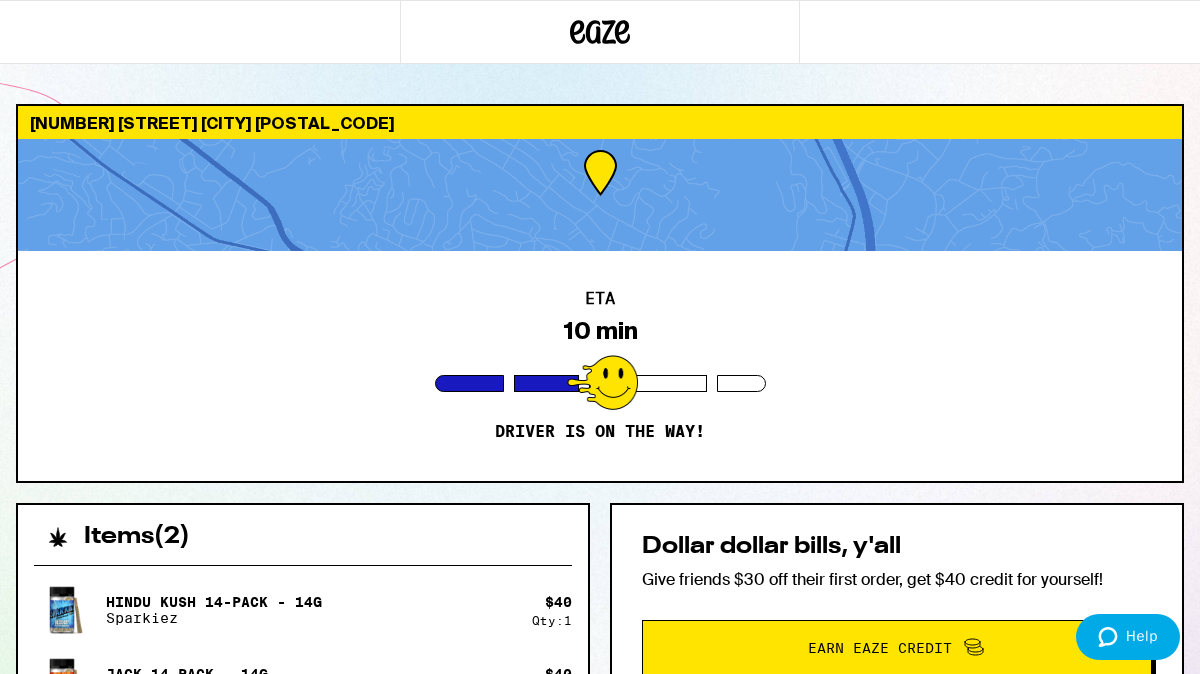 click 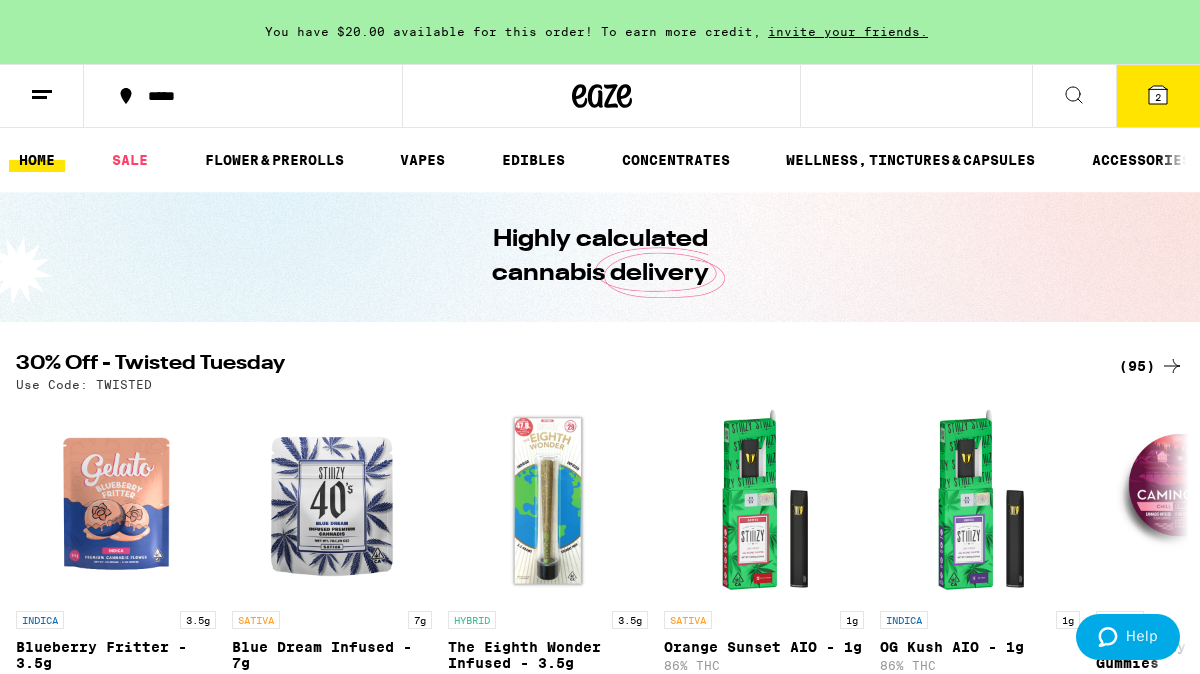click 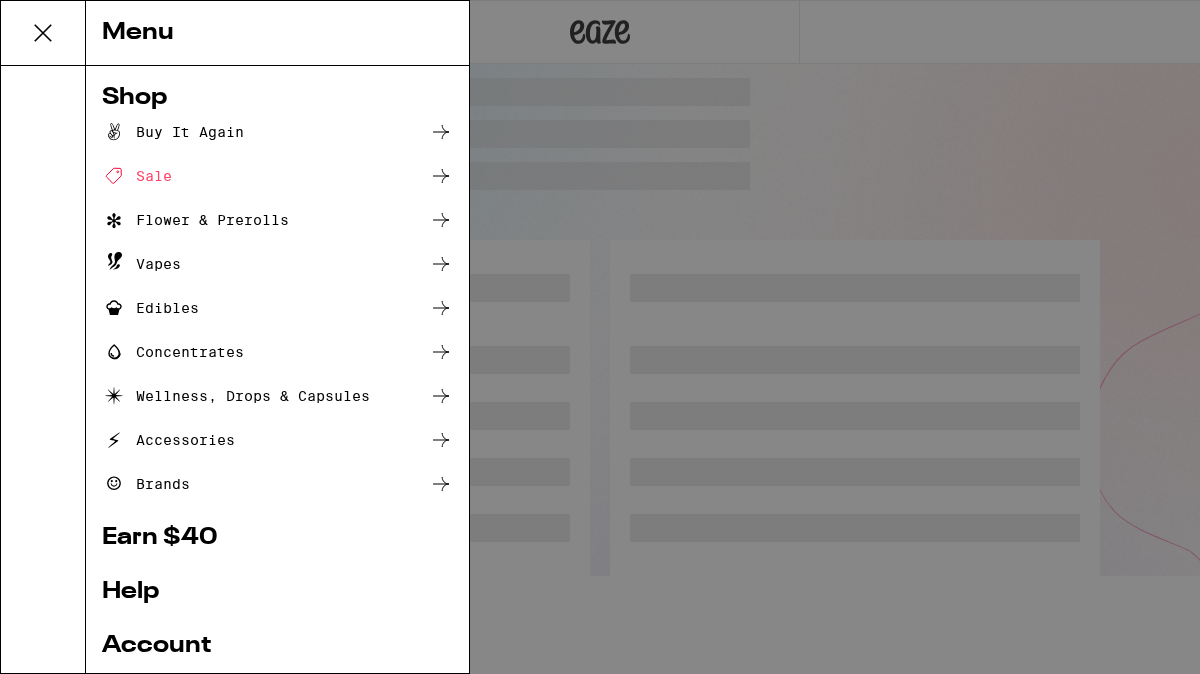 click on "Menu Shop Buy It Again Sale Flower & Prerolls Vapes Edibles Concentrates Wellness, Drops & Capsules Accessories Brands Earn $ 40 Help Account Logout Blog v  19.43.1" at bounding box center [600, 337] 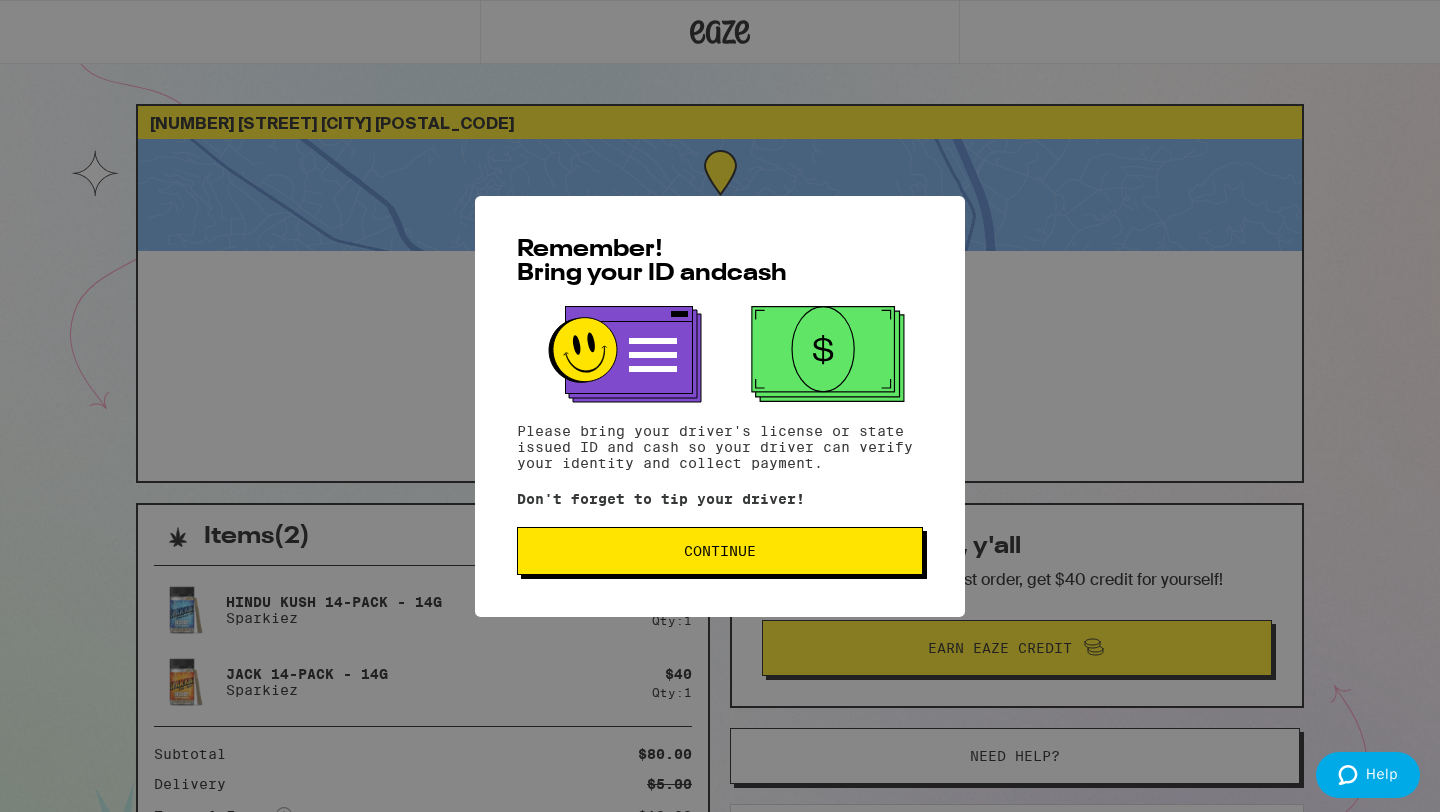 click on "Continue" at bounding box center (720, 551) 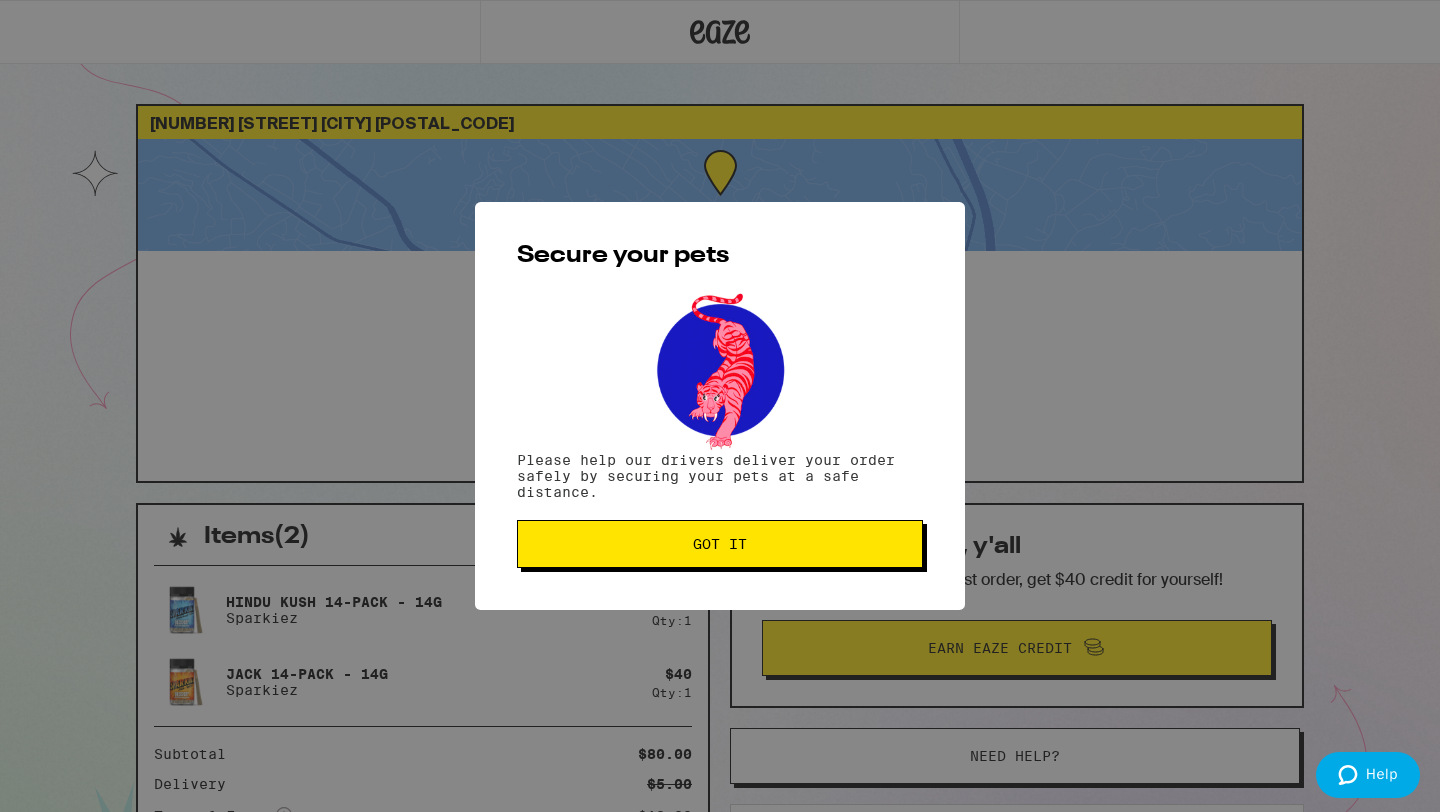 click on "Got it" at bounding box center [720, 544] 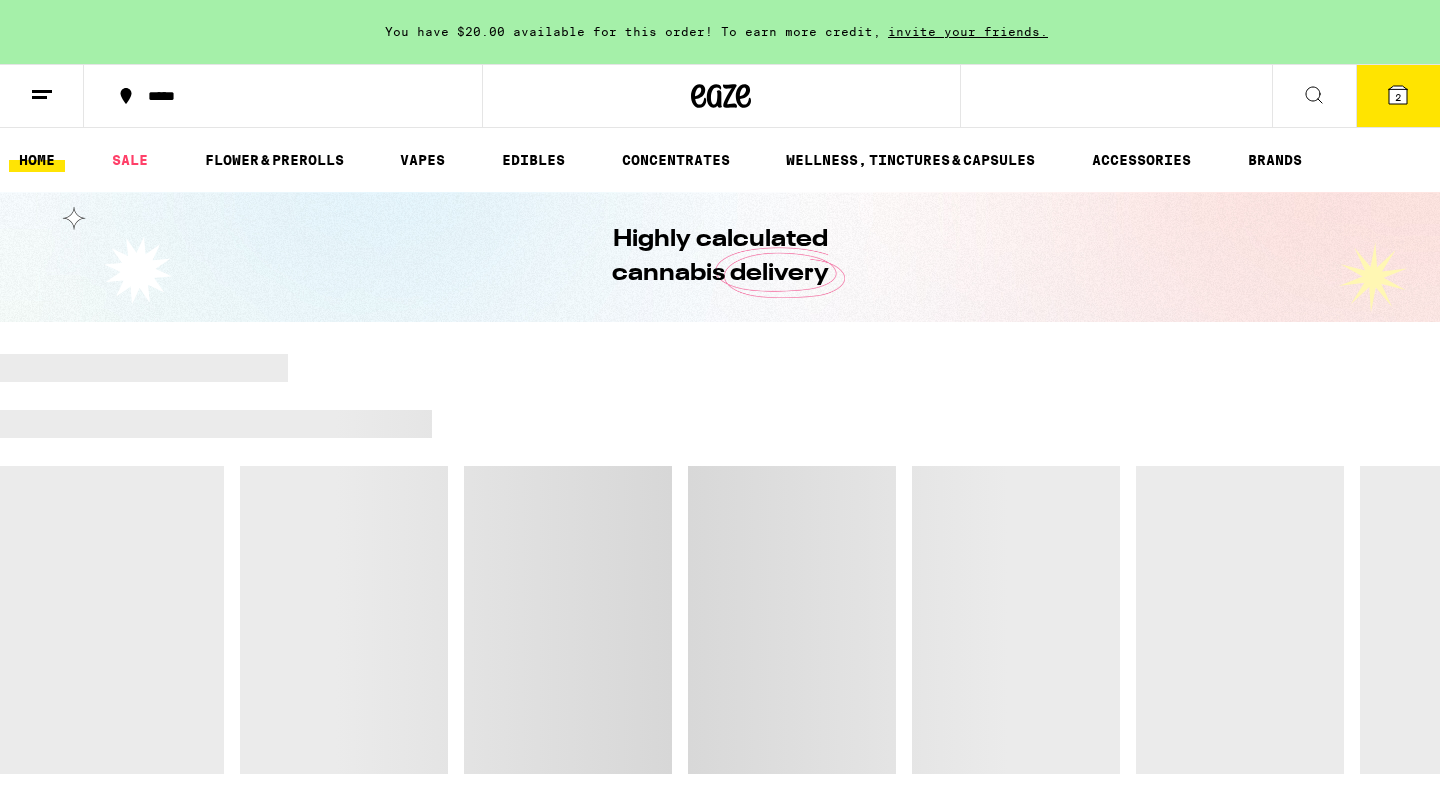 click 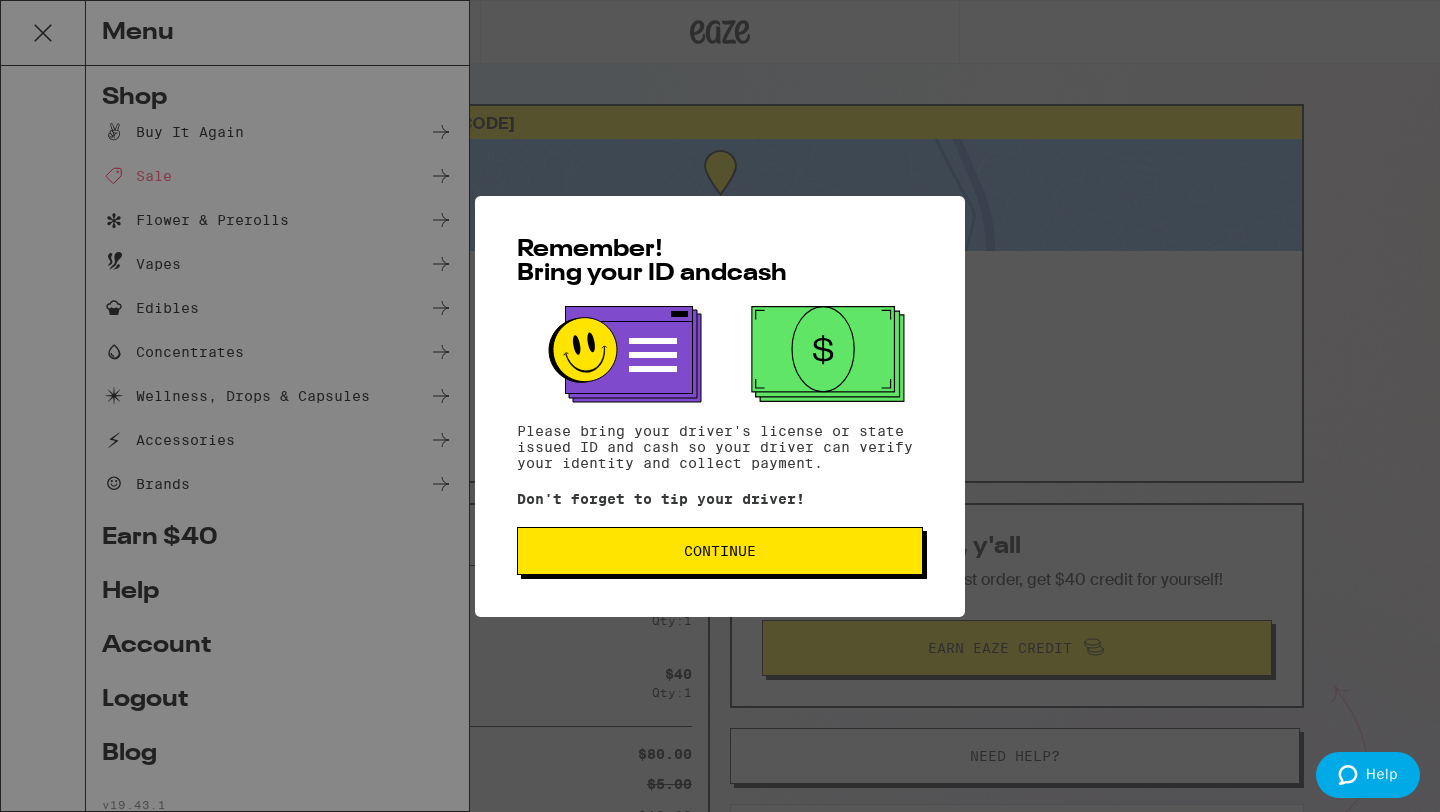 click on "Remember! Bring your ID and  cash Please bring your driver's license or state issued ID and cash so your driver can verify your identity and collect payment. Don't forget to tip your driver! Continue" at bounding box center [720, 406] 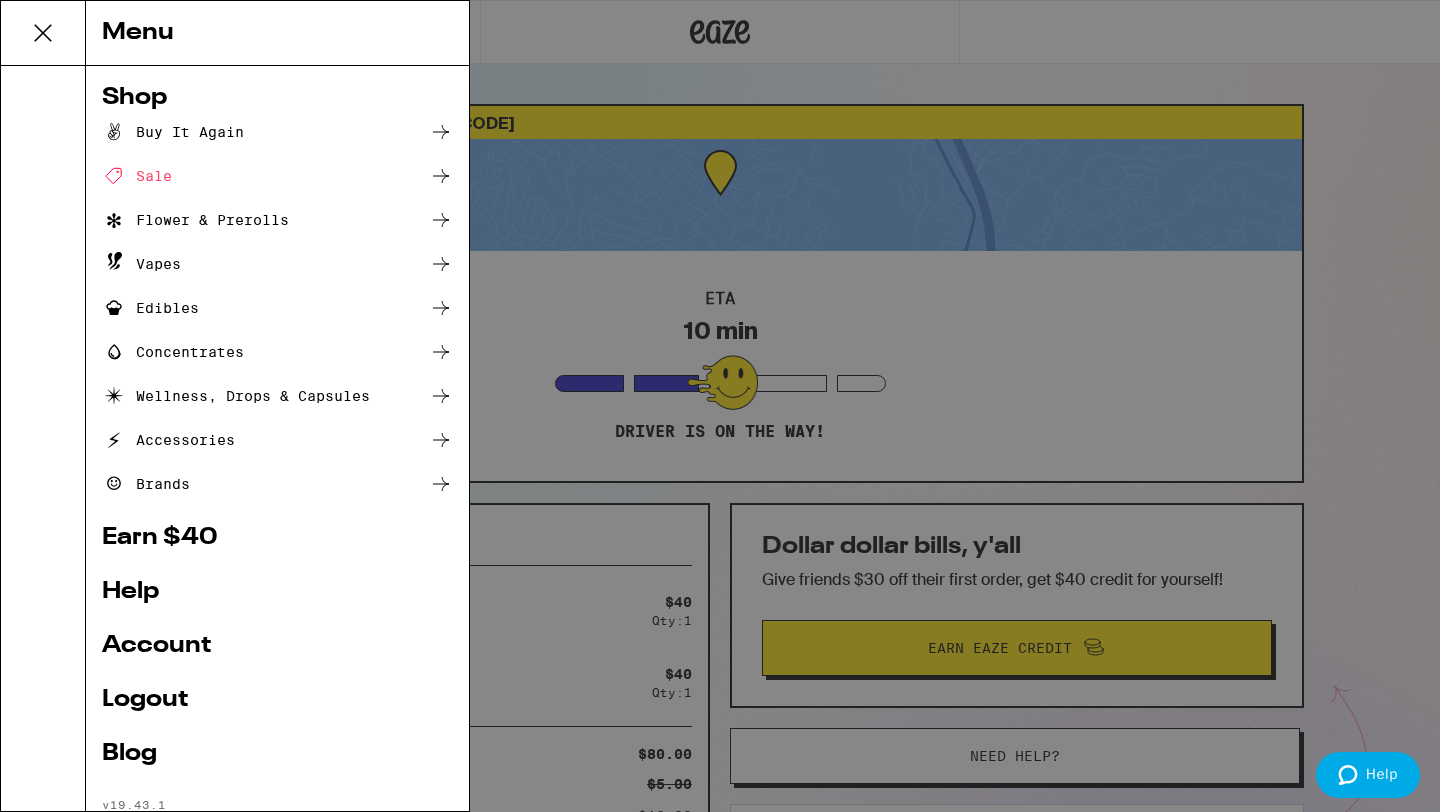 click on "Logout" at bounding box center [277, 700] 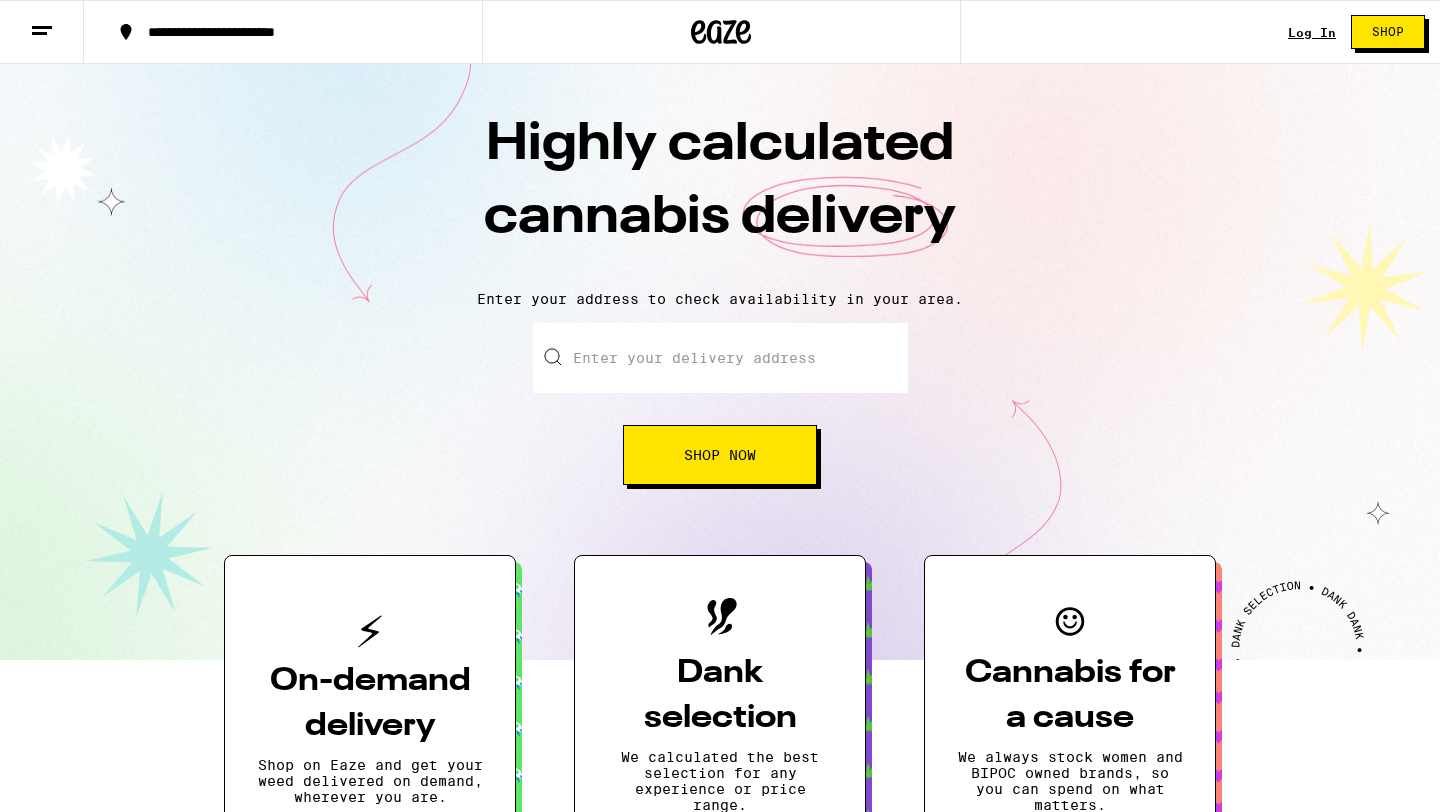 click on "Log In" at bounding box center (1312, 32) 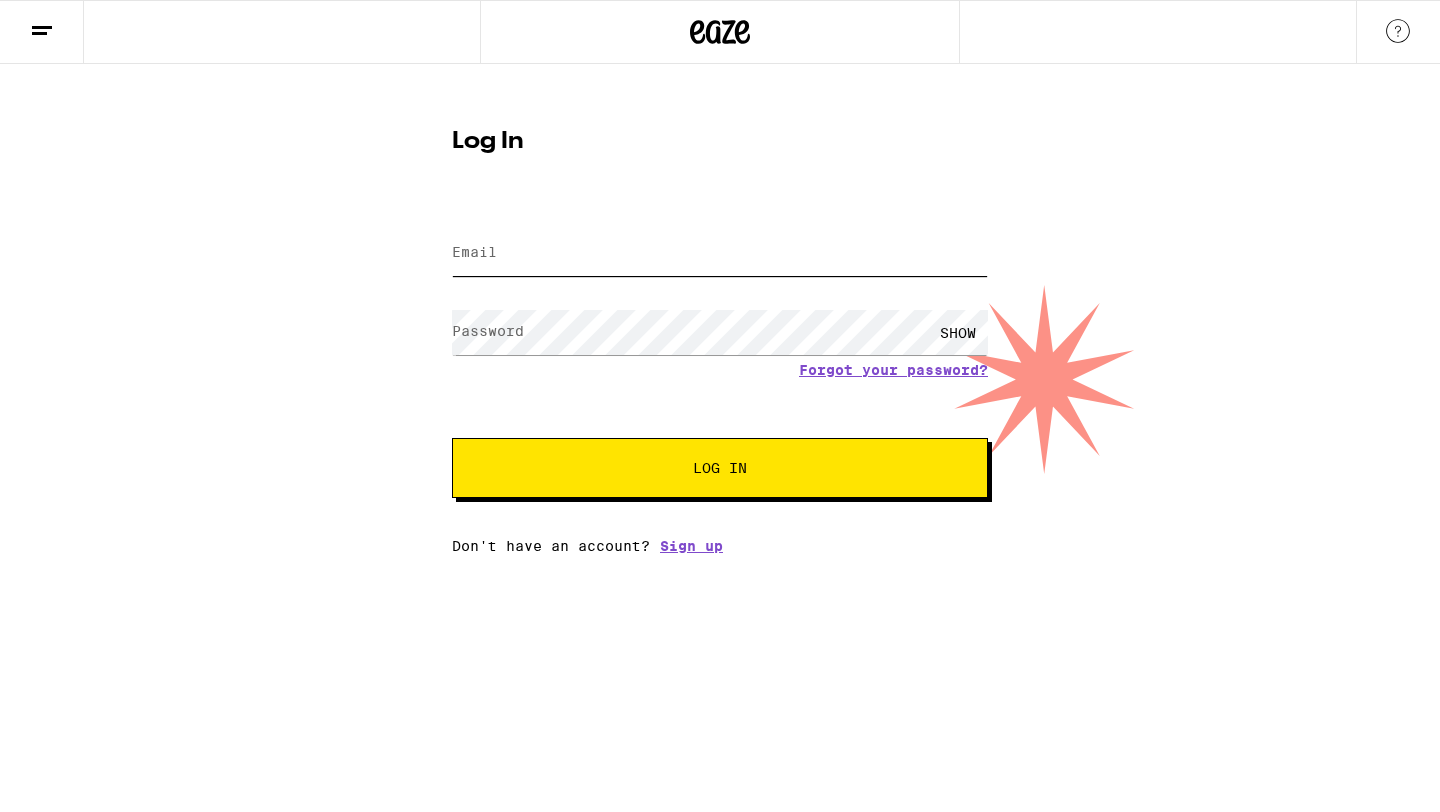 click on "Email" at bounding box center (720, 253) 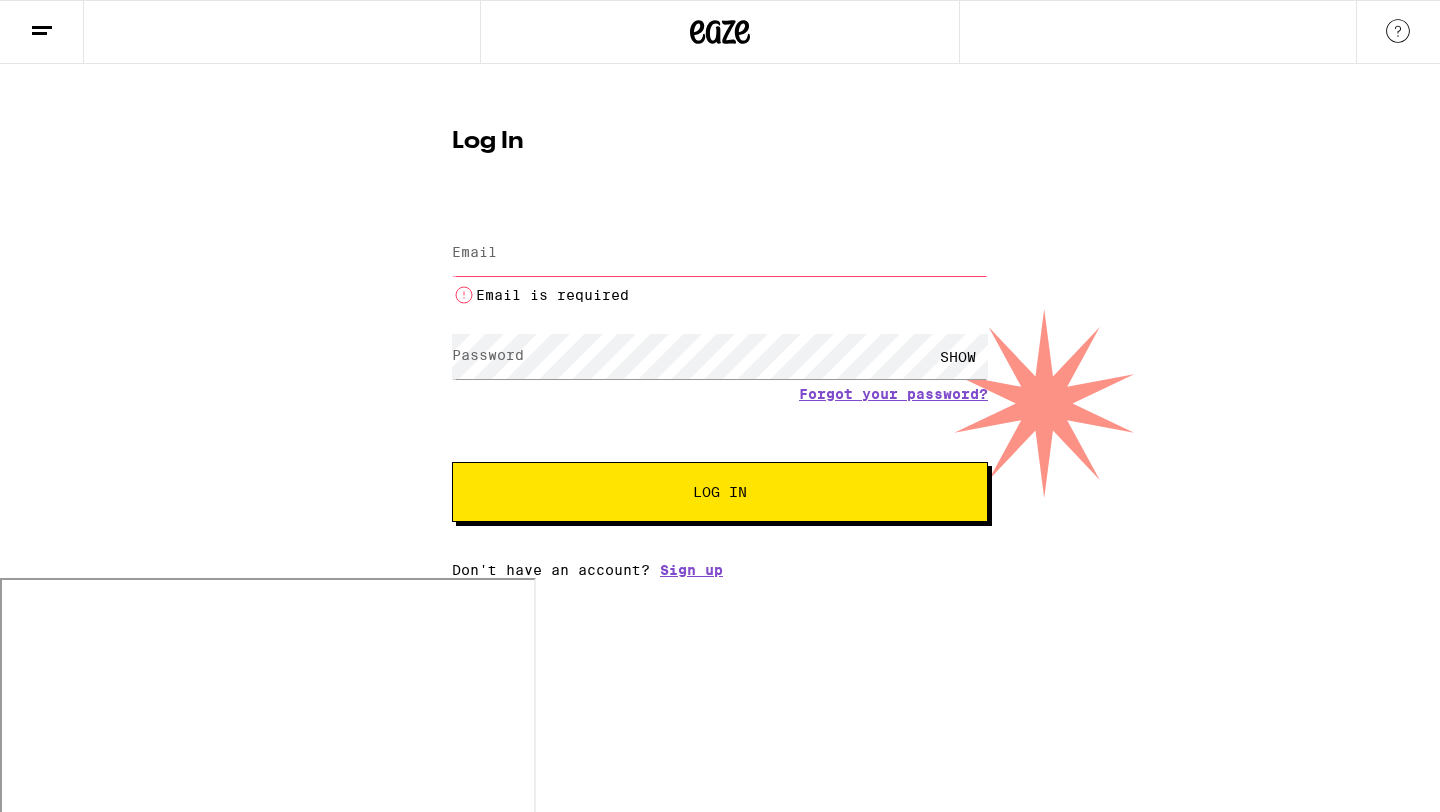 type on "[EMAIL]" 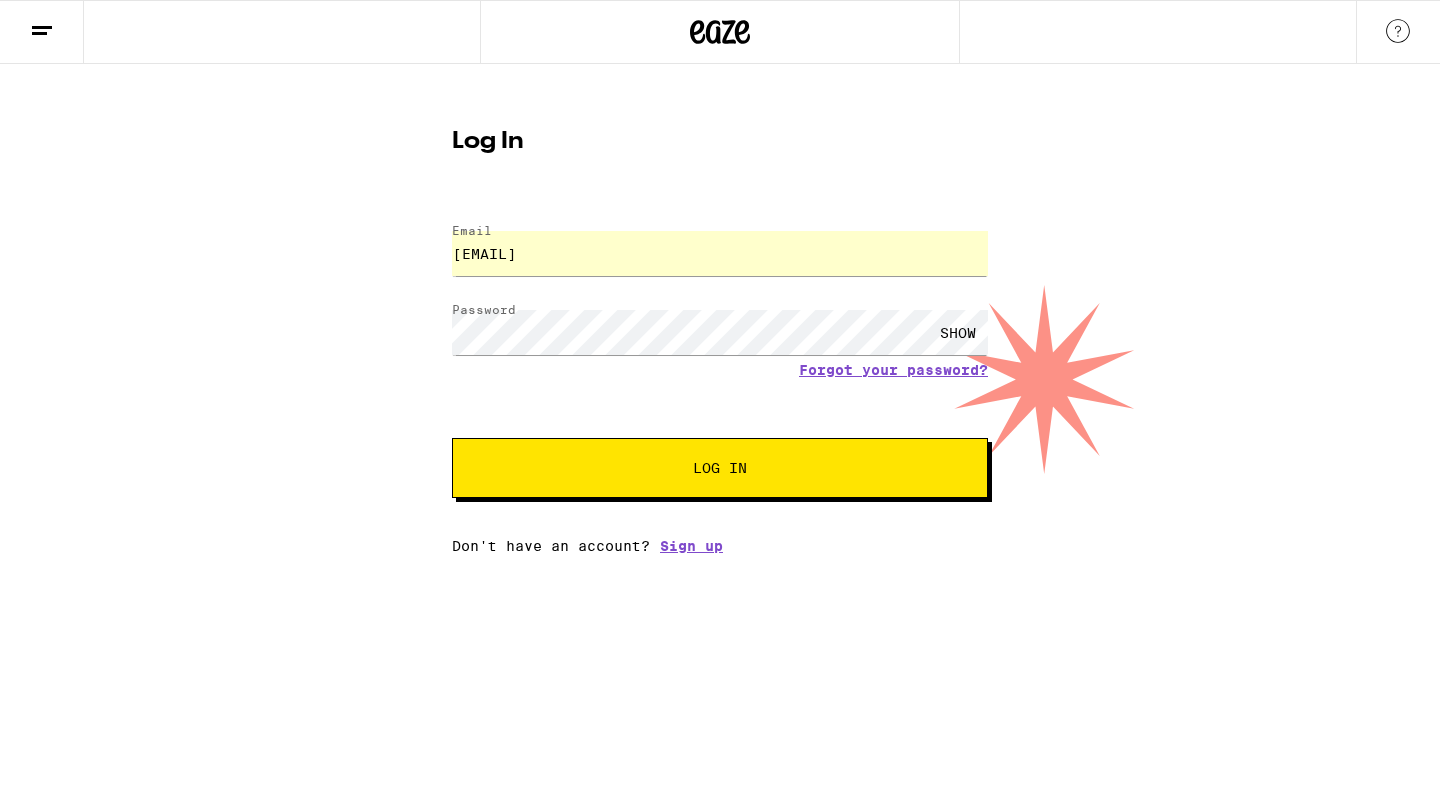 click on "Log In" at bounding box center [720, 468] 